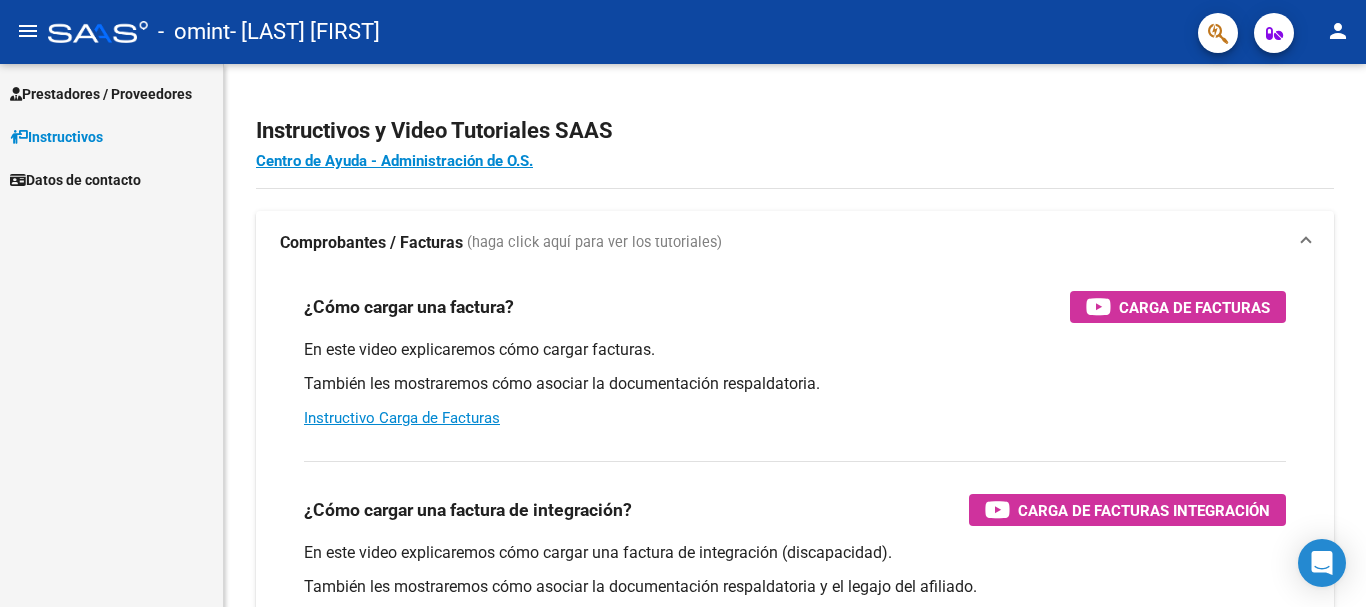 scroll, scrollTop: 0, scrollLeft: 0, axis: both 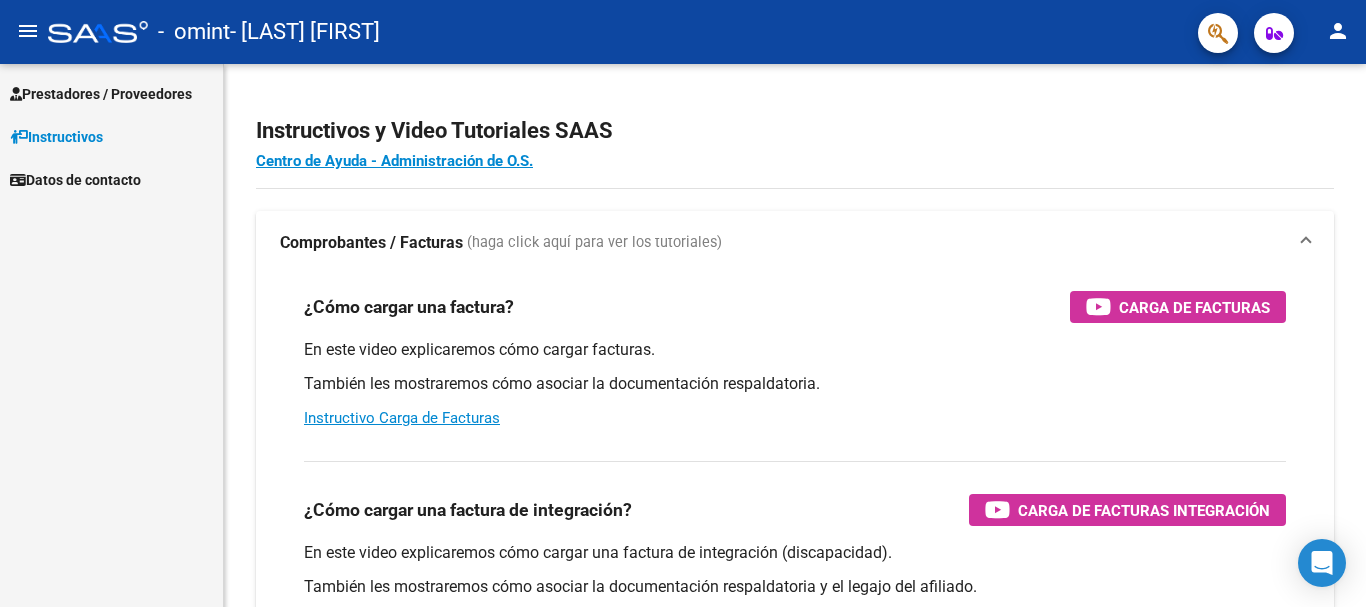 click on "Prestadores / Proveedores" at bounding box center [101, 94] 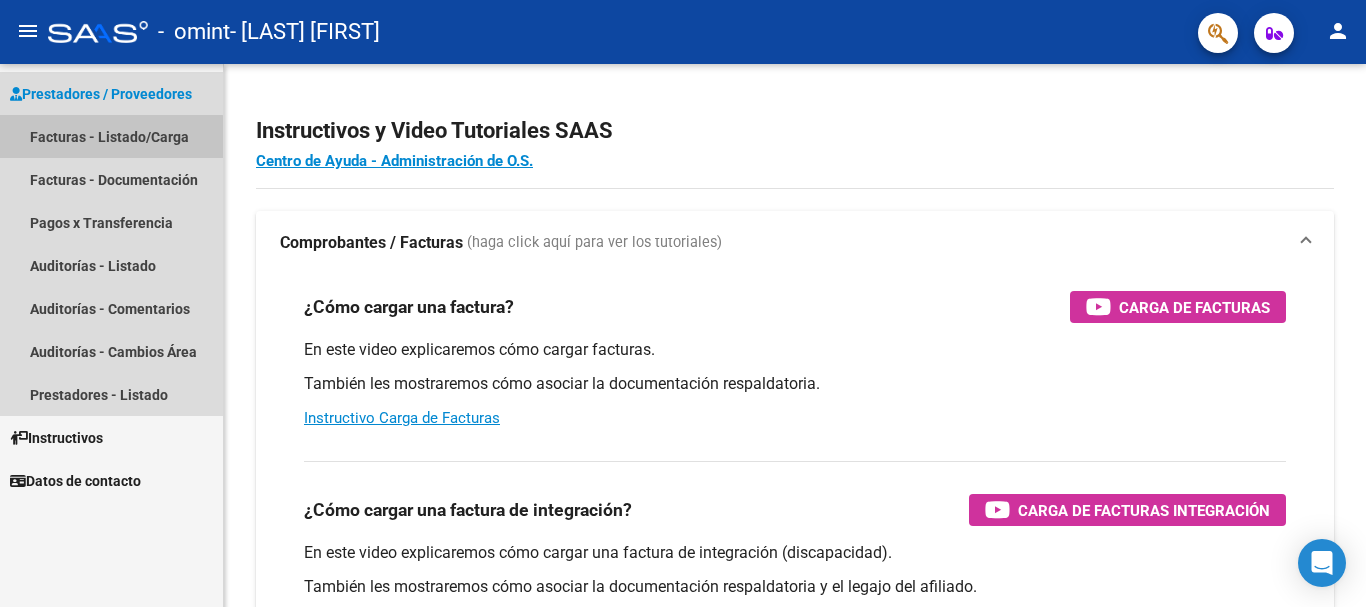 click on "Facturas - Listado/Carga" at bounding box center (111, 136) 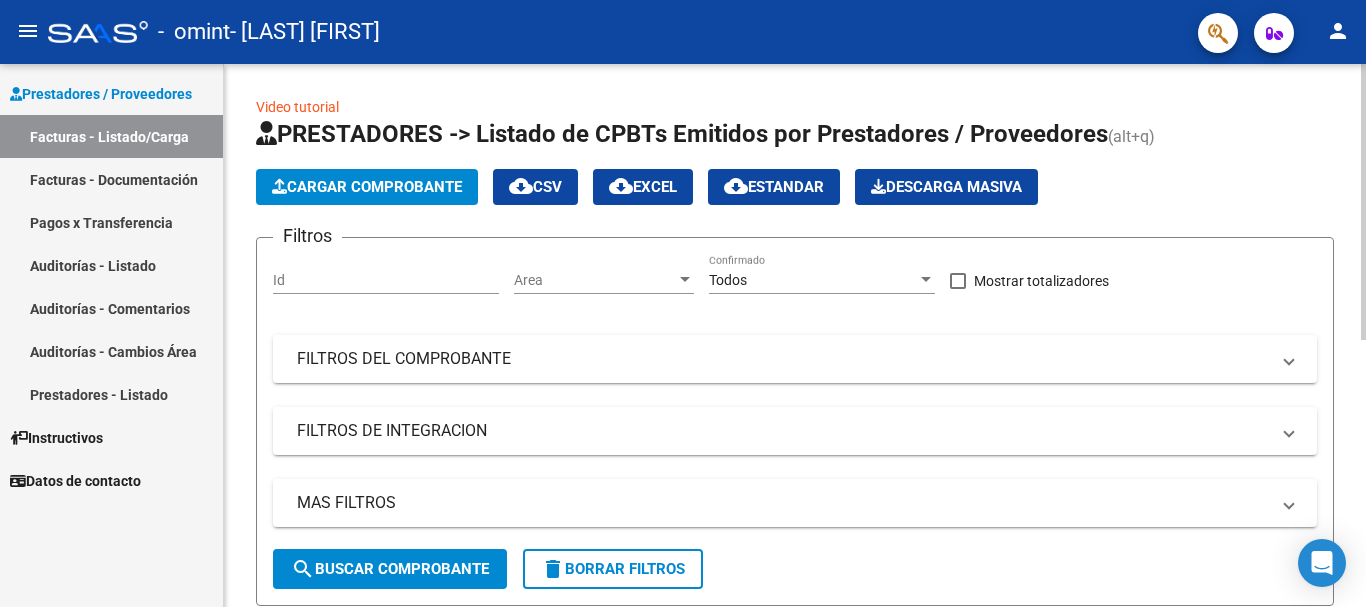 click on "Cargar Comprobante" 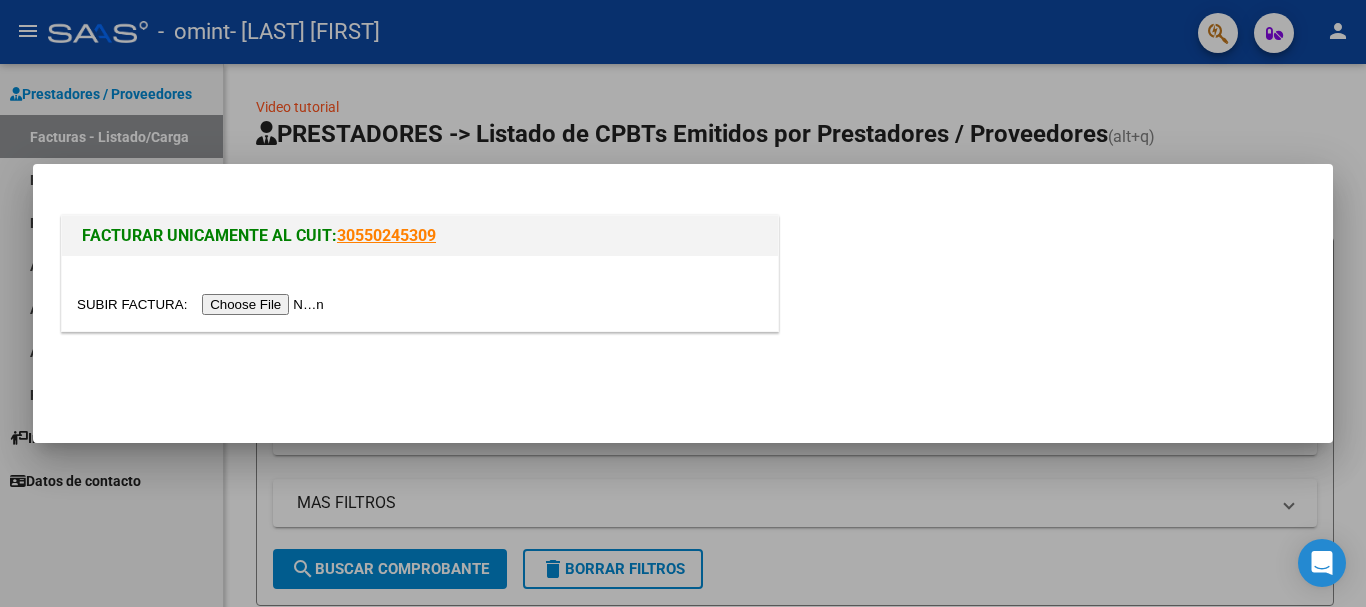 click at bounding box center (203, 304) 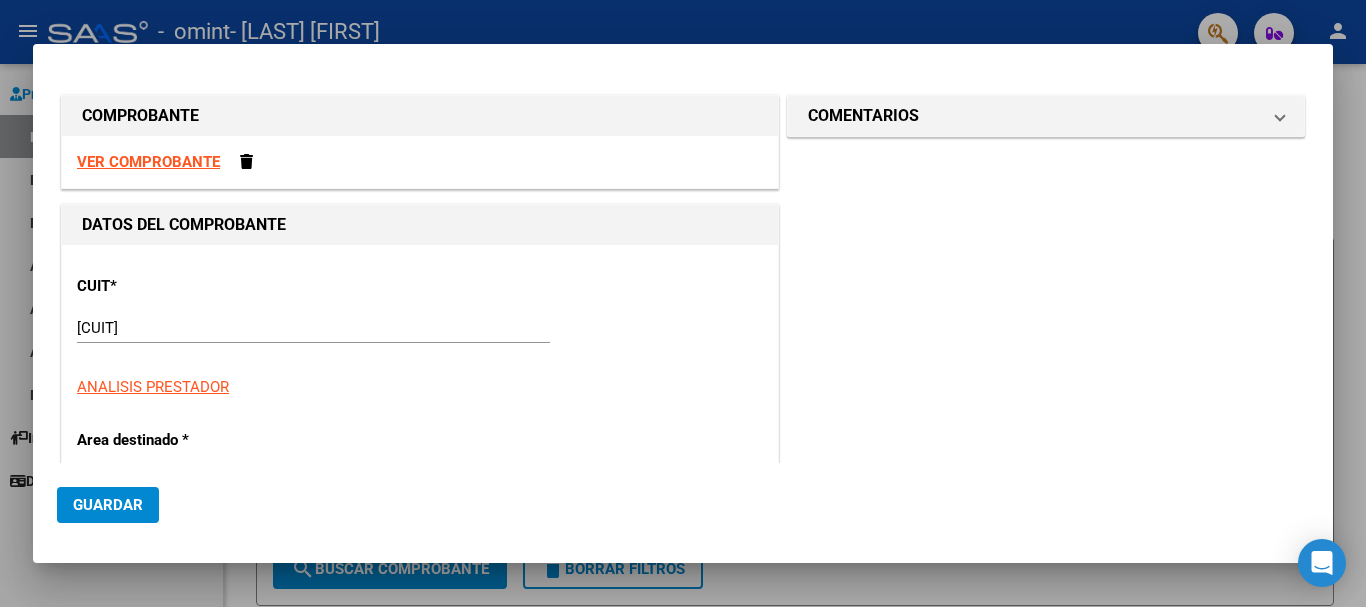 click on "VER COMPROBANTE" at bounding box center [148, 162] 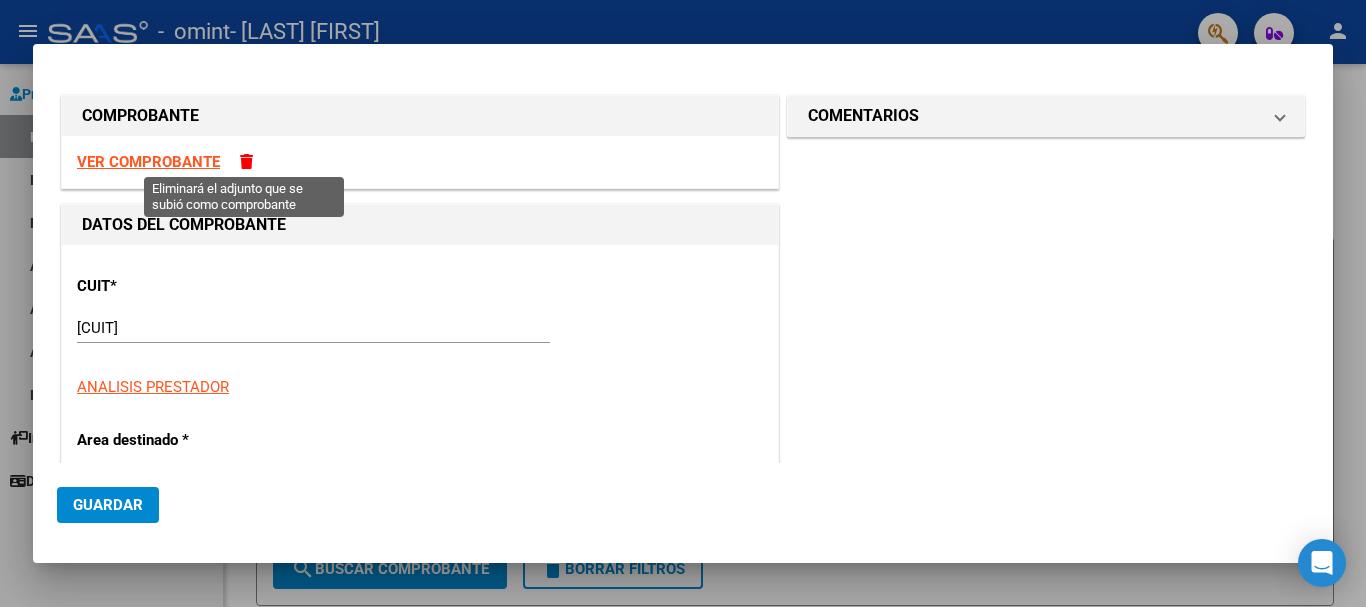 click at bounding box center (246, 161) 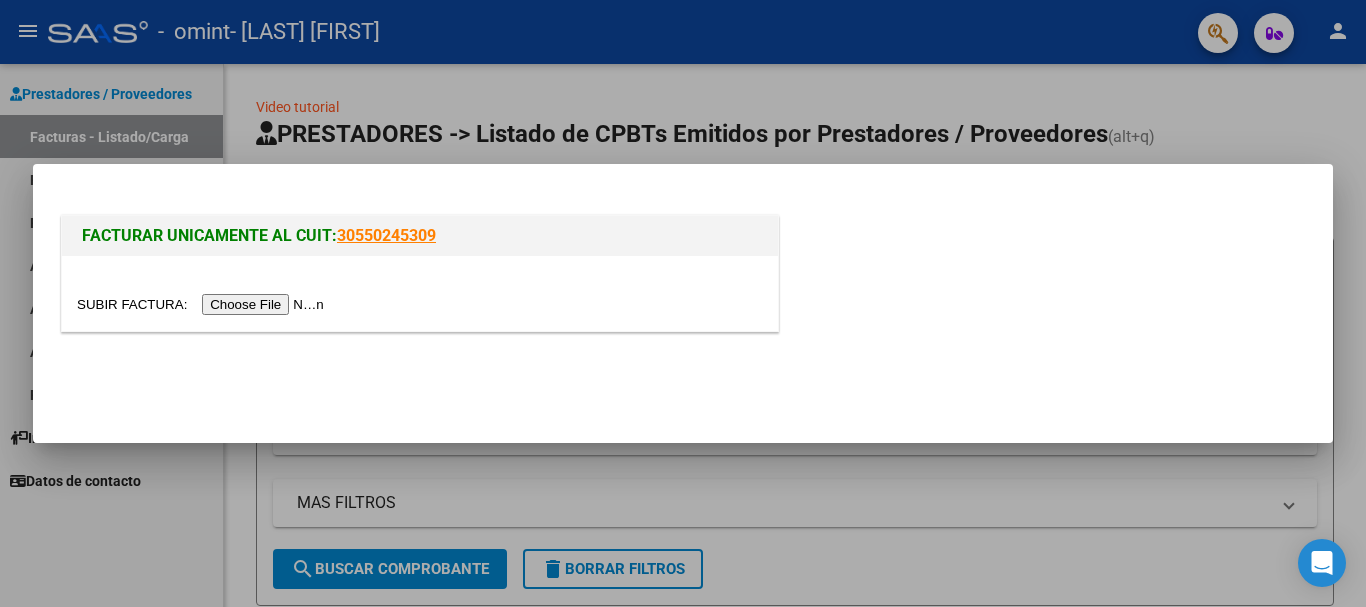 click at bounding box center (203, 304) 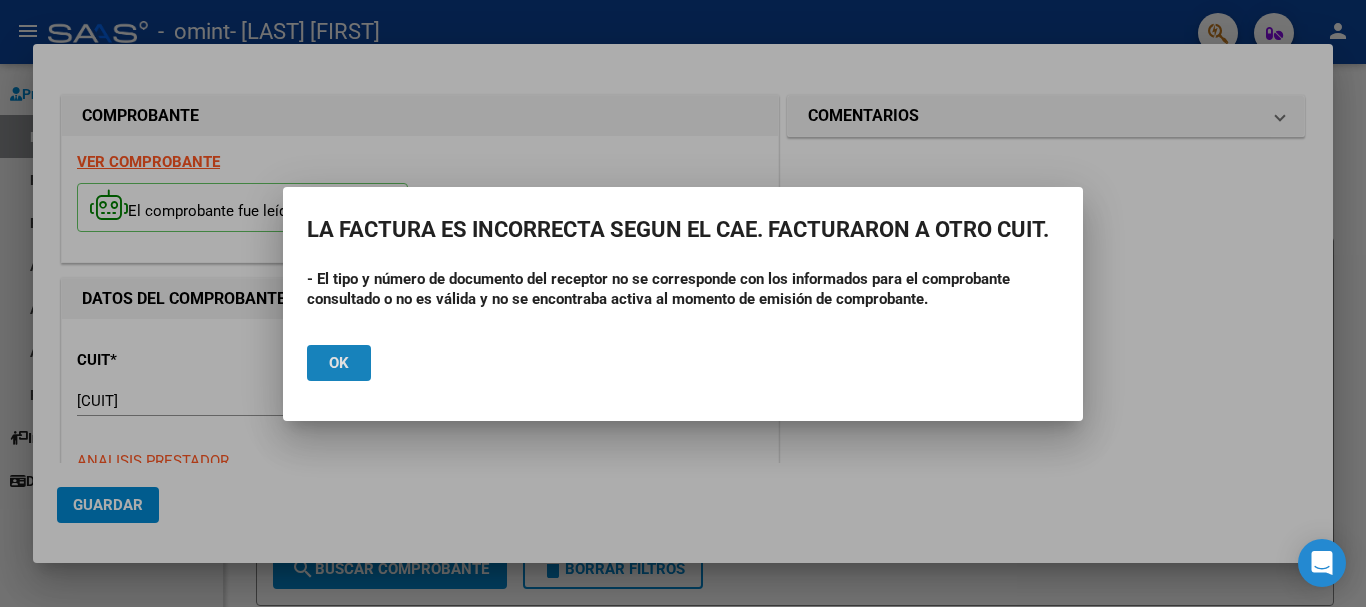 click on "Ok" 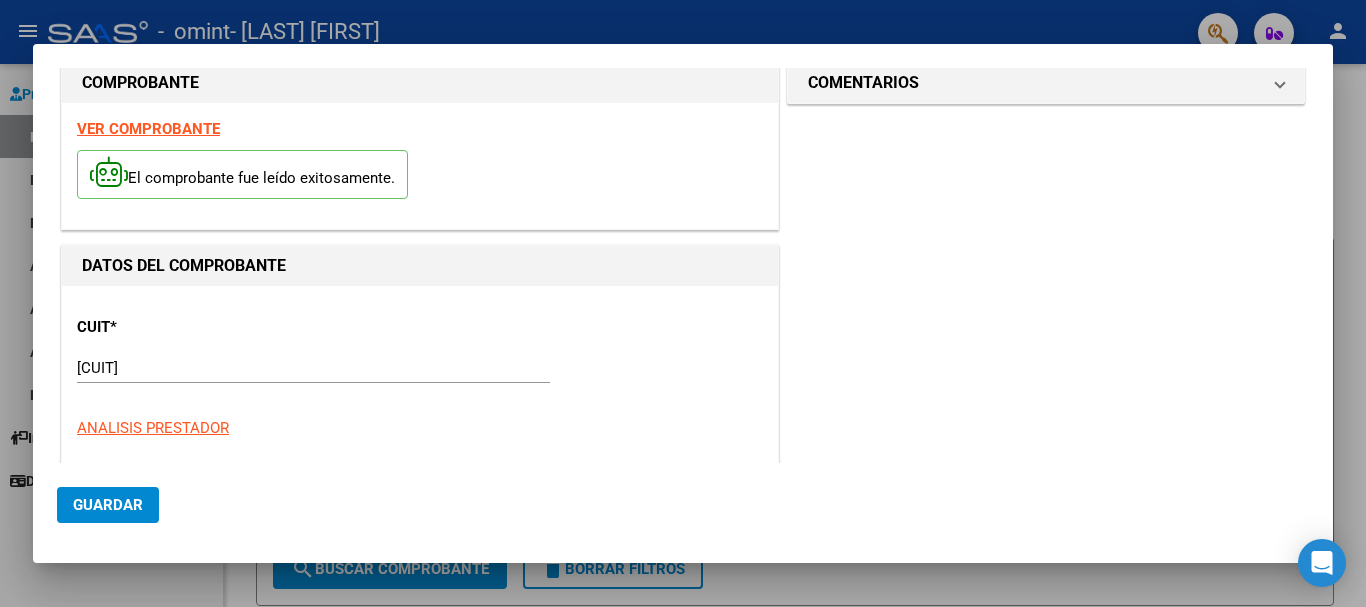 scroll, scrollTop: 0, scrollLeft: 0, axis: both 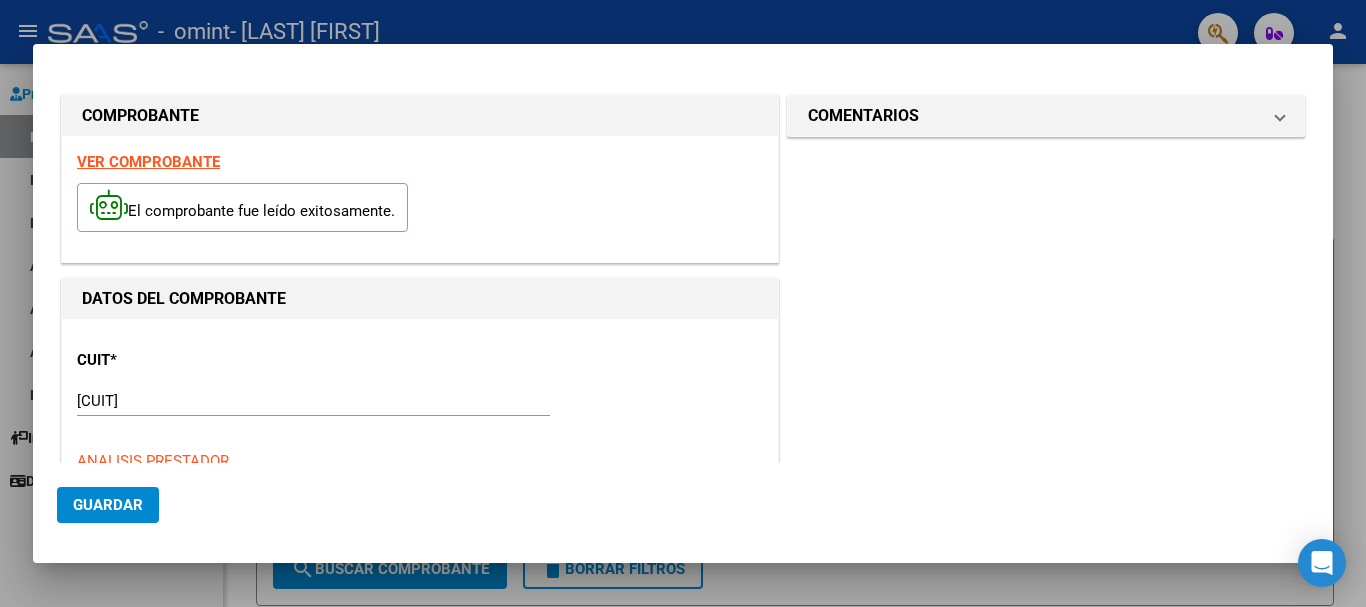 click on "VER COMPROBANTE" at bounding box center (148, 162) 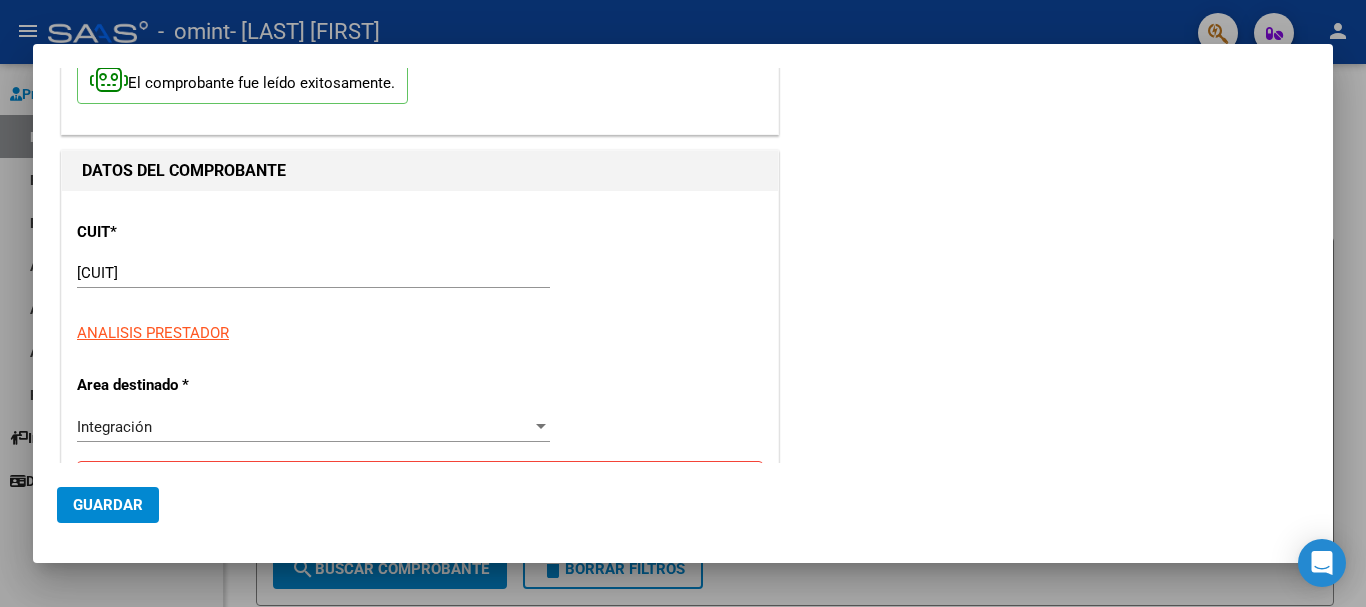 scroll, scrollTop: 0, scrollLeft: 0, axis: both 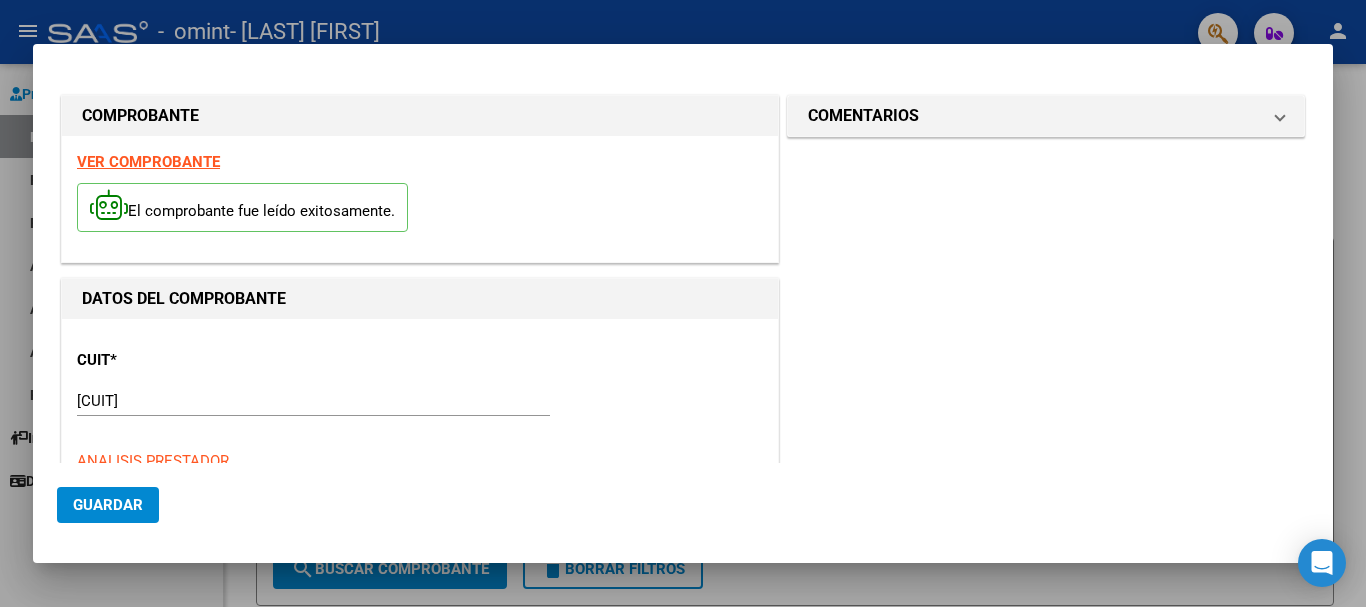 click on "VER COMPROBANTE          El comprobante fue leído exitosamente." at bounding box center [420, 199] 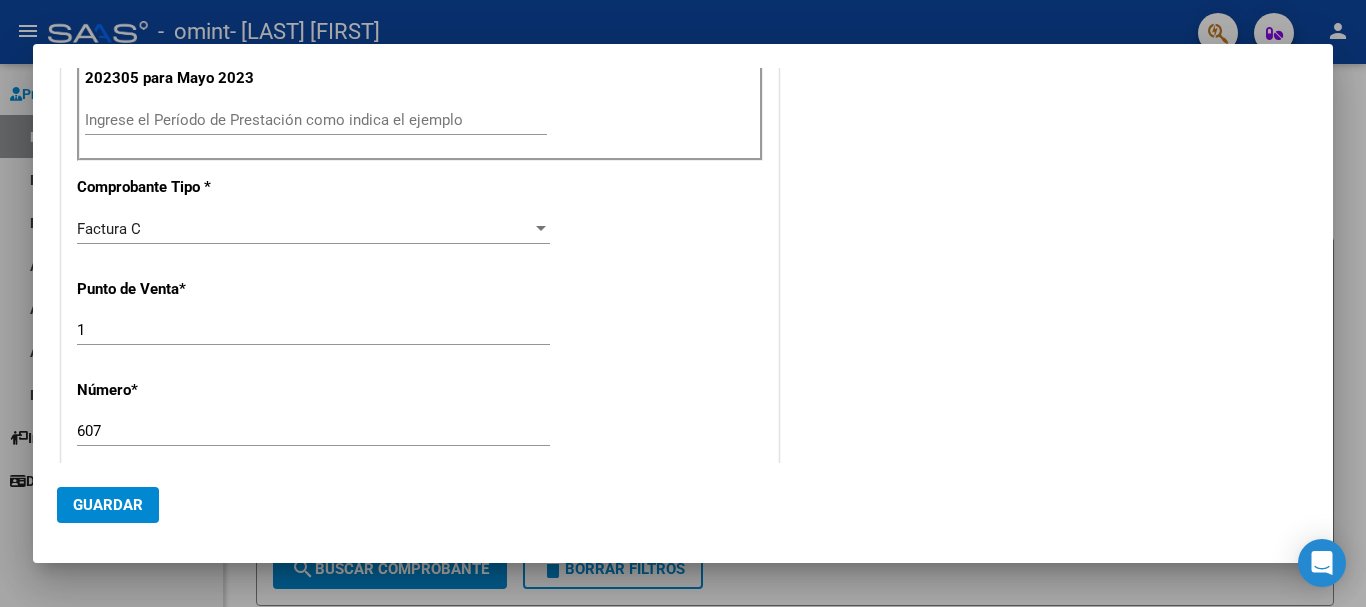 scroll, scrollTop: 28, scrollLeft: 0, axis: vertical 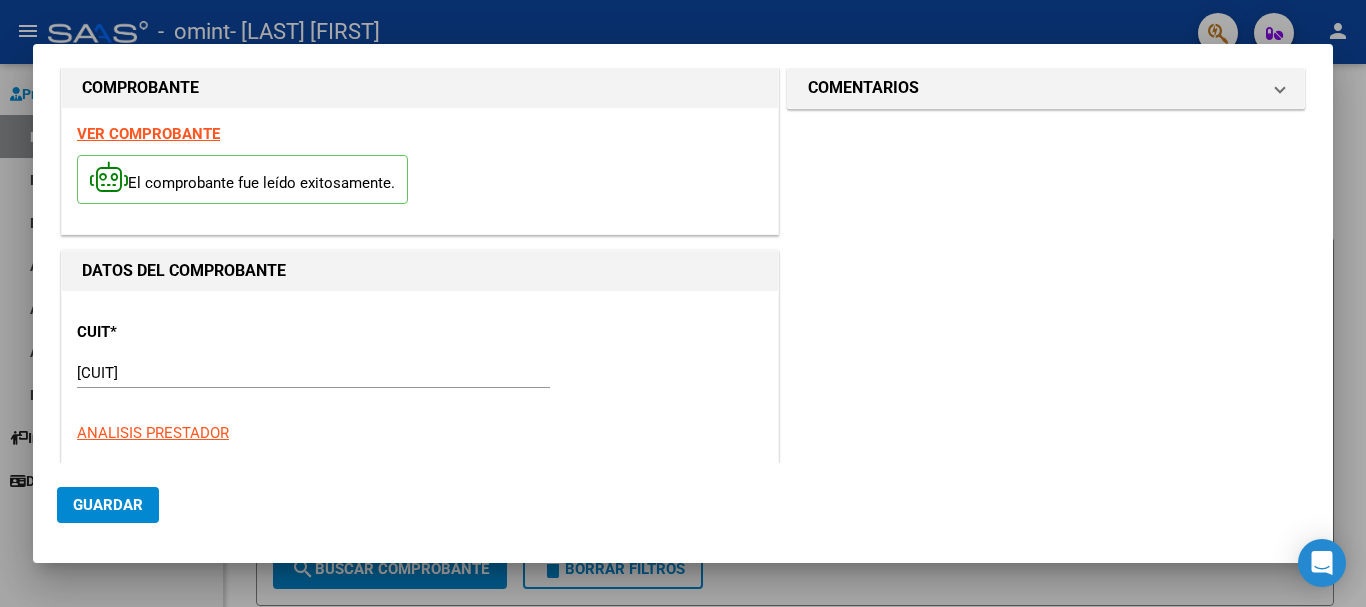 click on "VER COMPROBANTE" at bounding box center (148, 134) 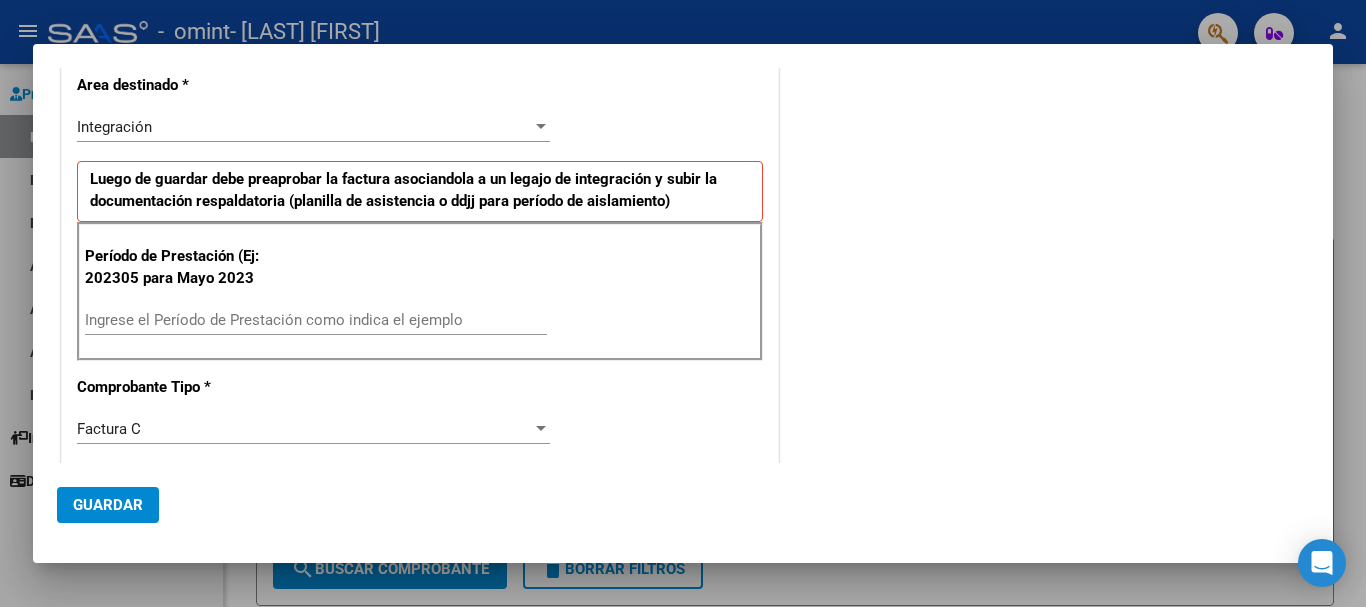 scroll, scrollTop: 0, scrollLeft: 0, axis: both 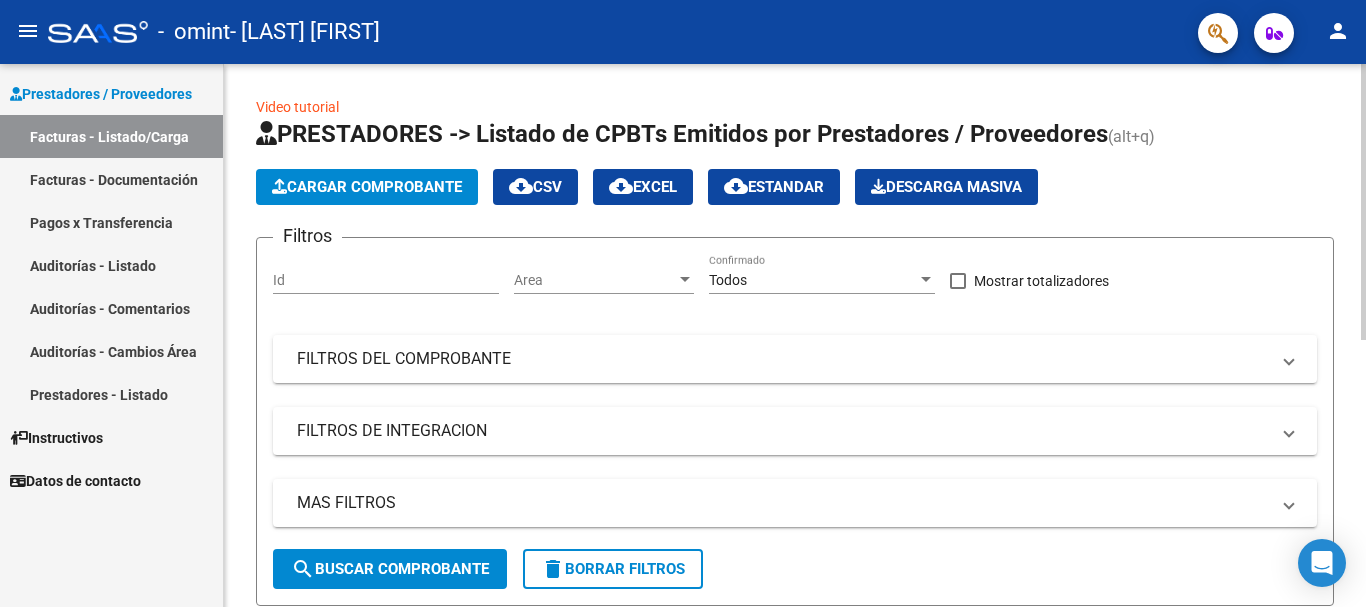 click on "Cargar Comprobante" 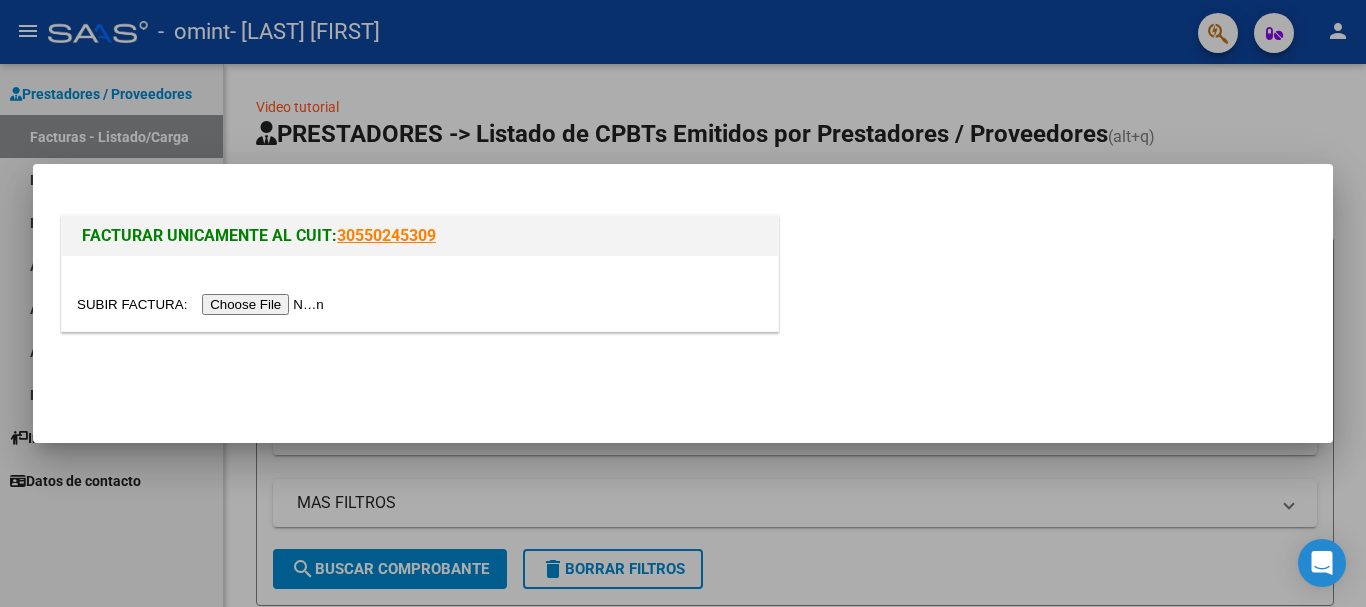 click at bounding box center [203, 304] 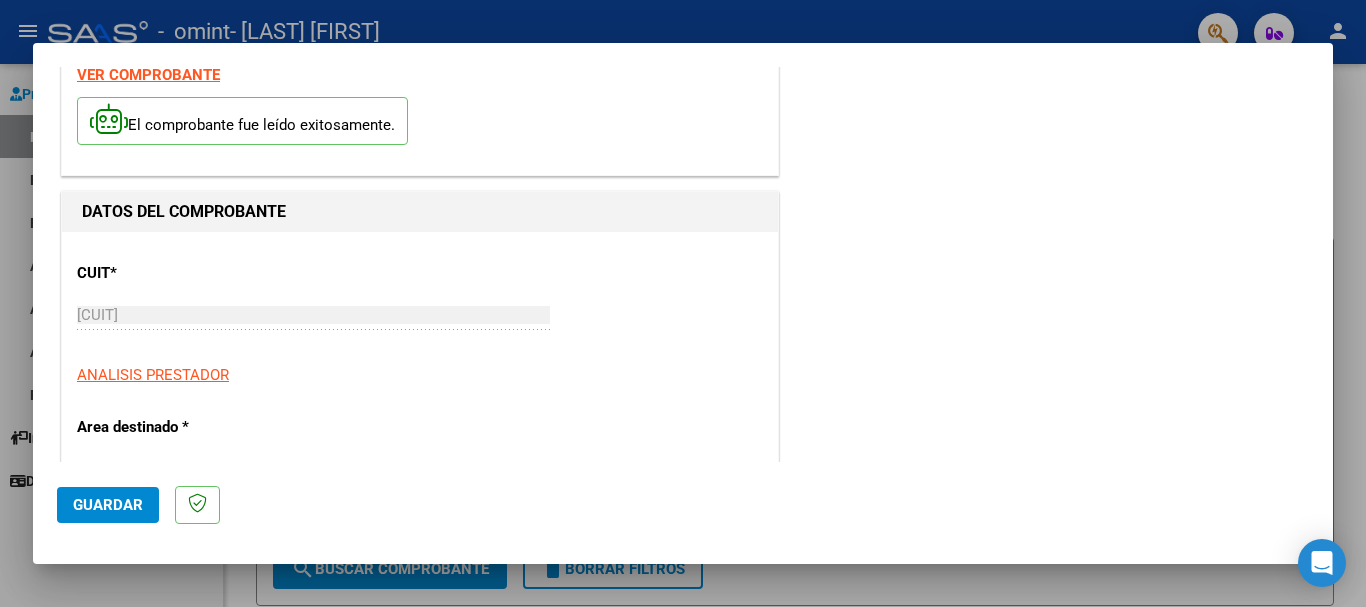 scroll, scrollTop: 0, scrollLeft: 0, axis: both 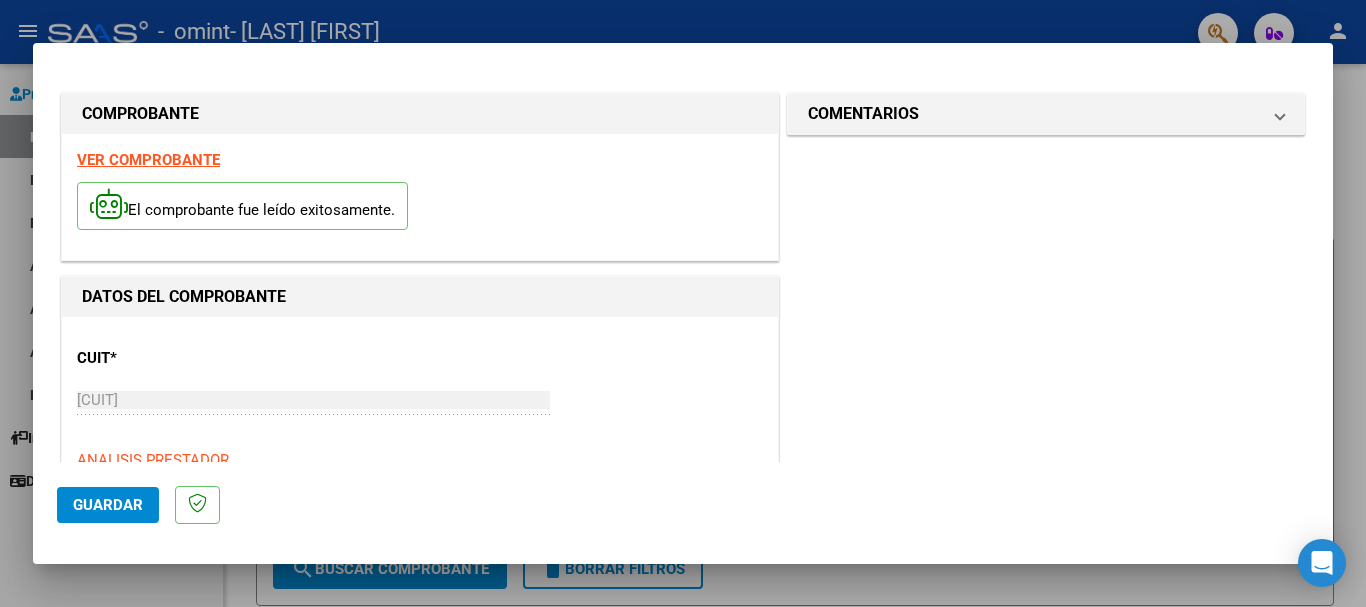 click on "VER COMPROBANTE" at bounding box center (148, 160) 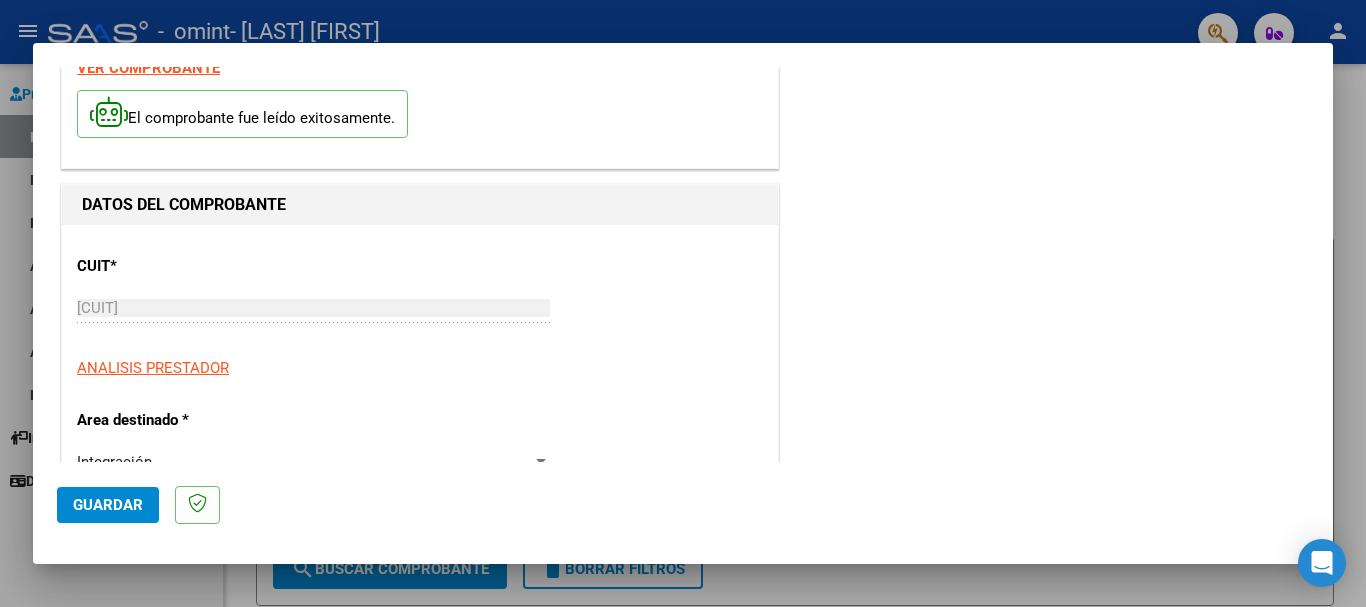 scroll, scrollTop: 227, scrollLeft: 0, axis: vertical 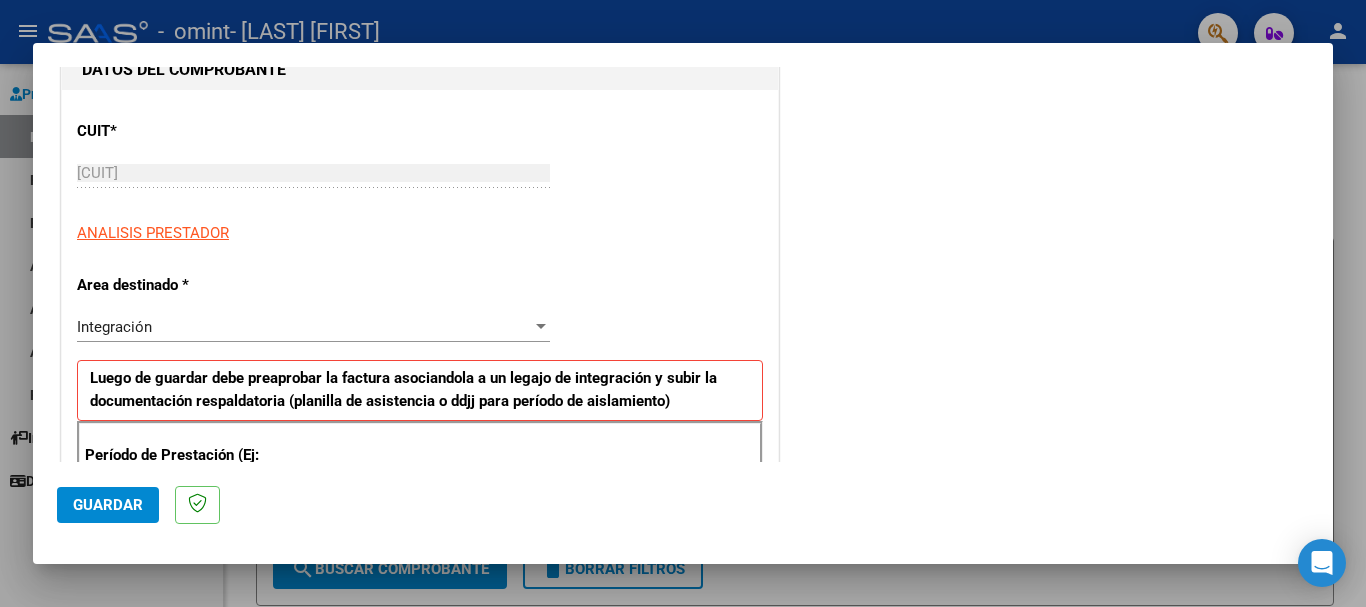 click on "Guardar" 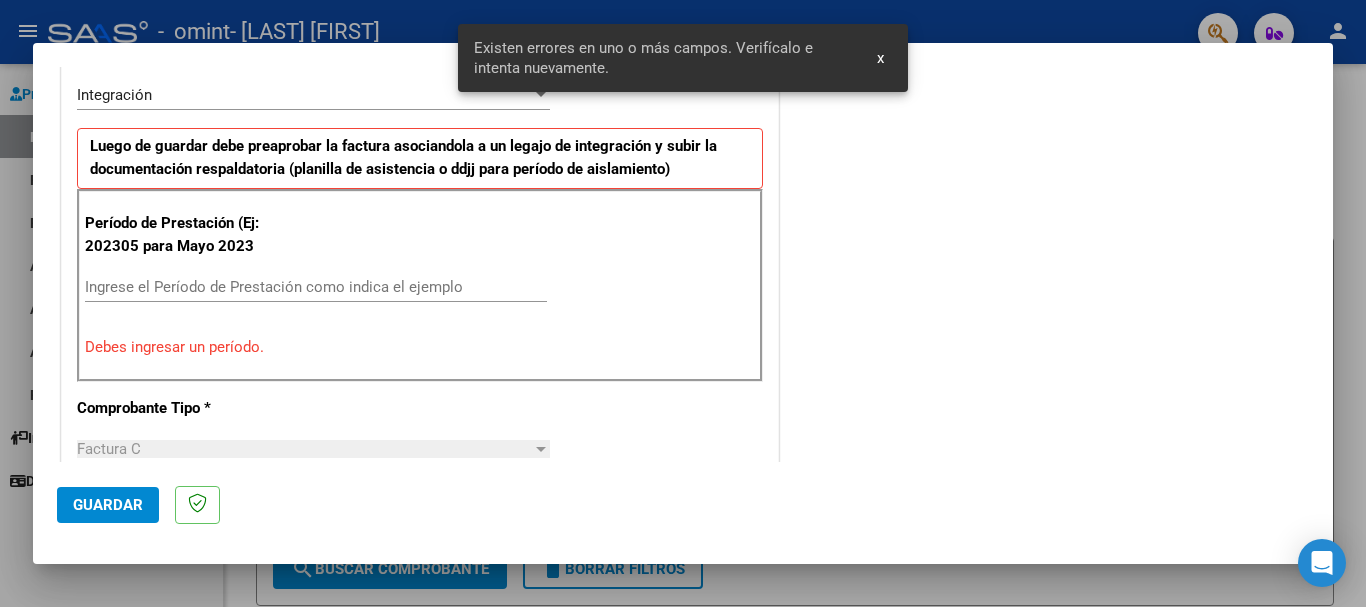 scroll, scrollTop: 462, scrollLeft: 0, axis: vertical 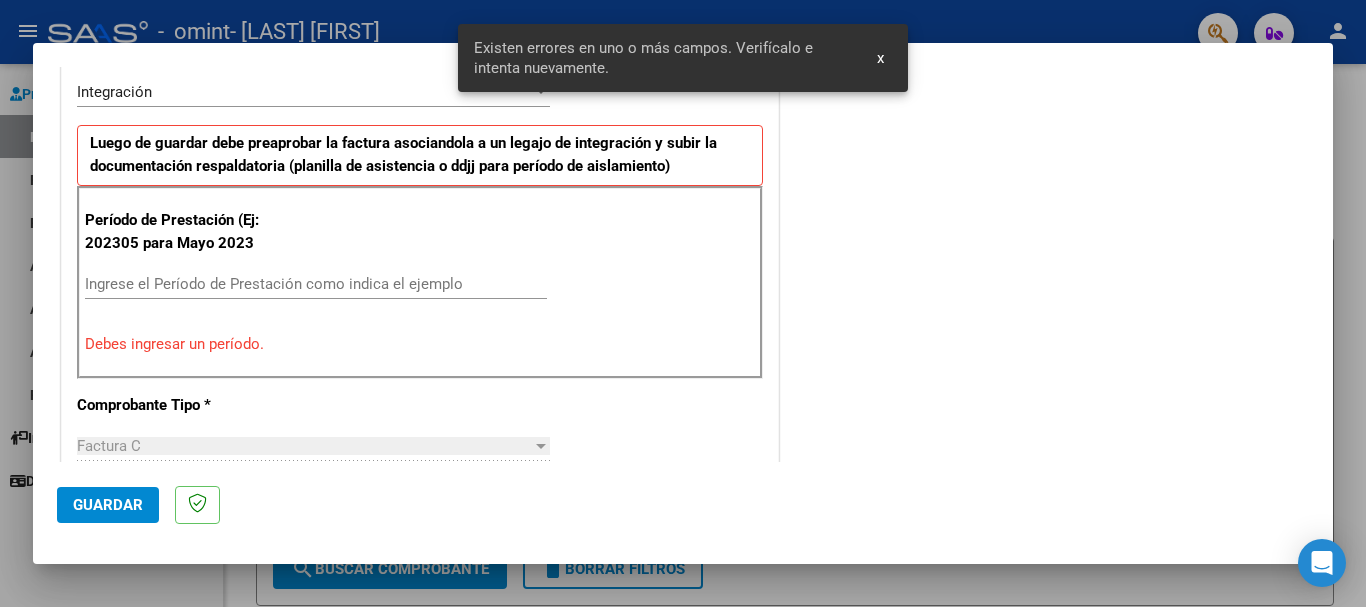 click on "x" at bounding box center [880, 58] 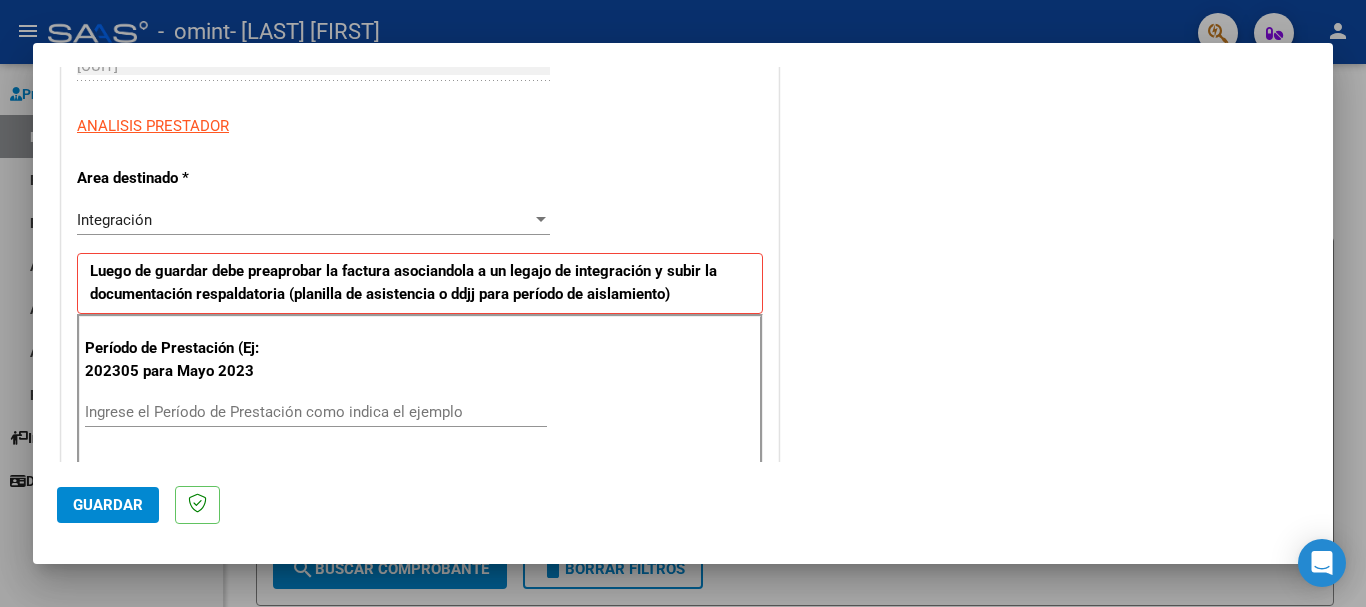 scroll, scrollTop: 462, scrollLeft: 0, axis: vertical 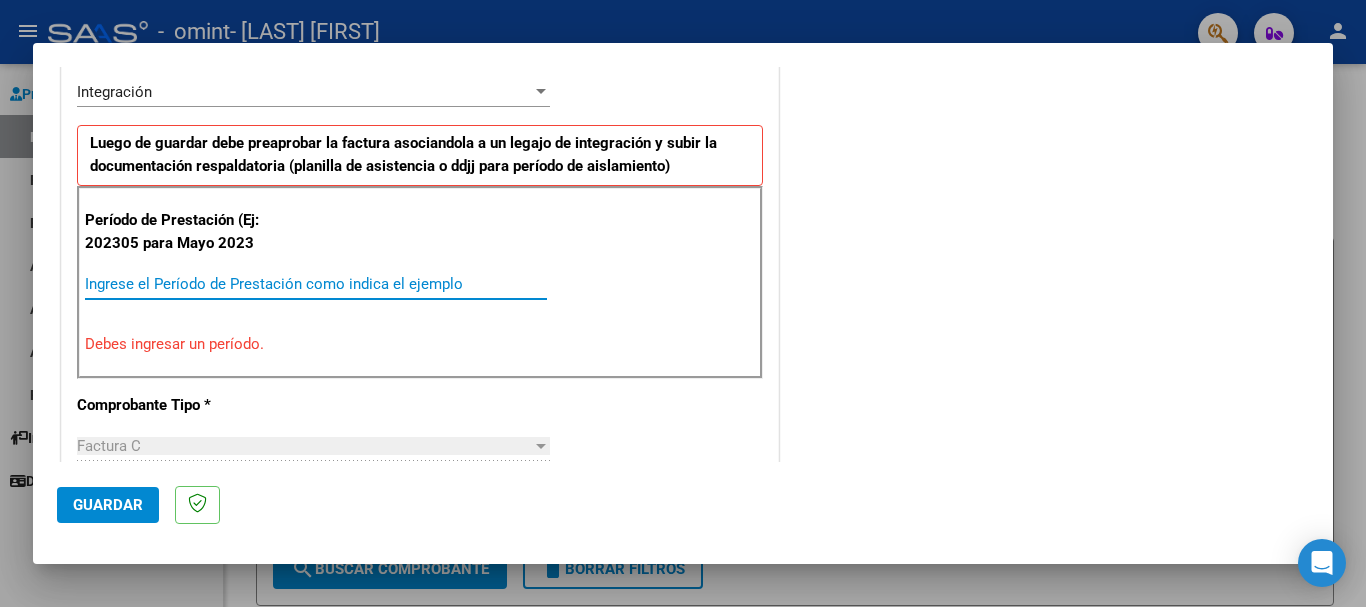 click on "Ingrese el Período de Prestación como indica el ejemplo" at bounding box center [316, 284] 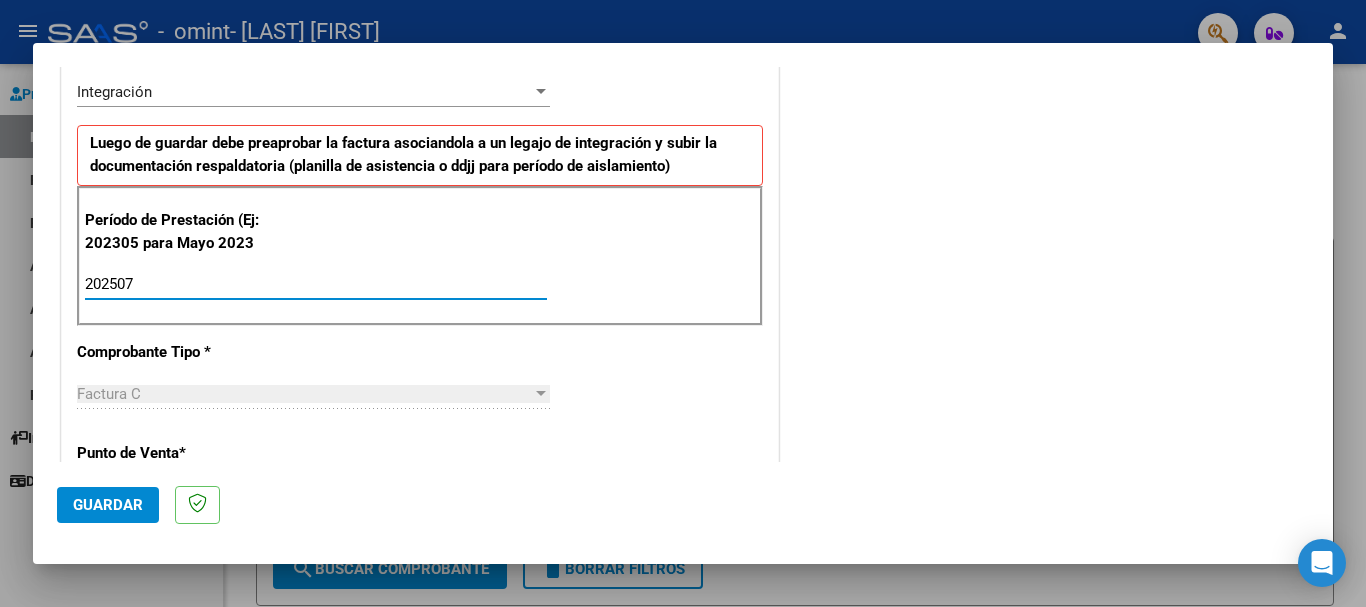 type on "202507" 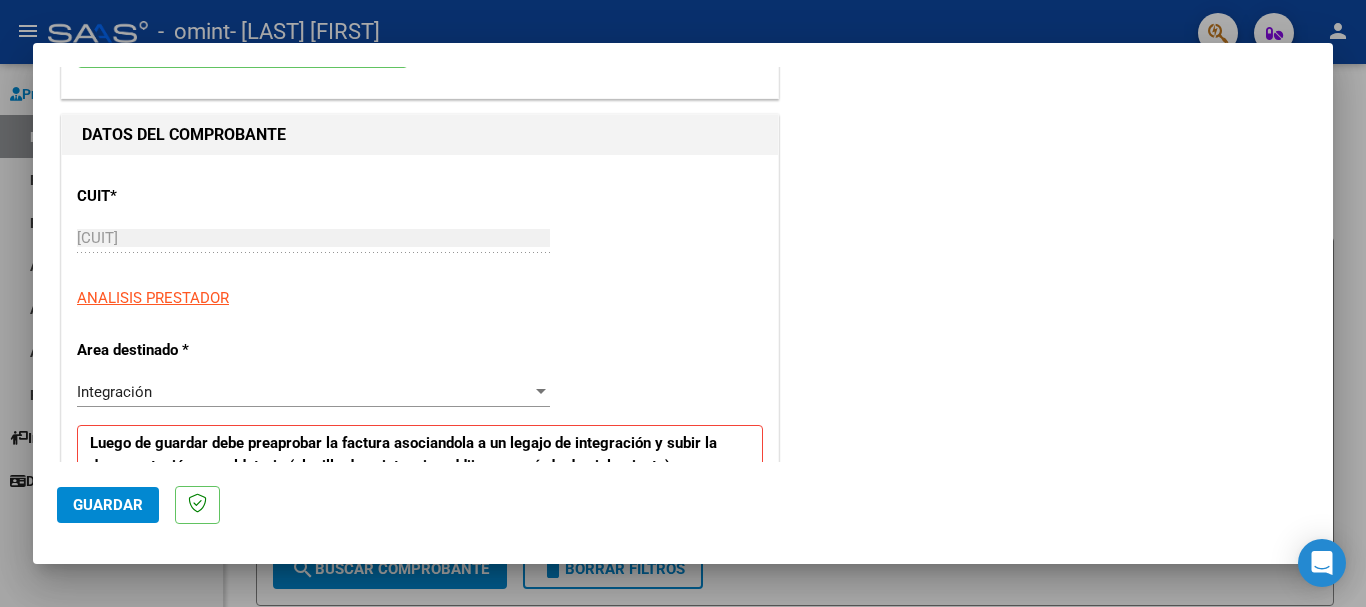 scroll, scrollTop: 262, scrollLeft: 0, axis: vertical 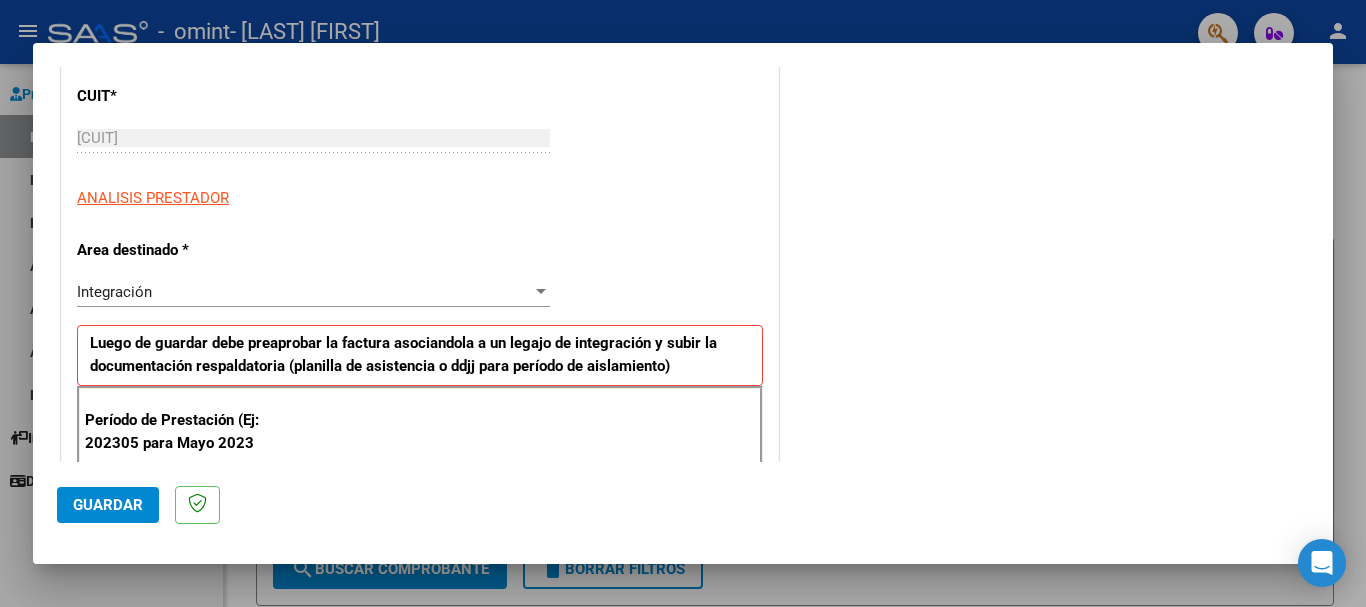 click at bounding box center (541, 291) 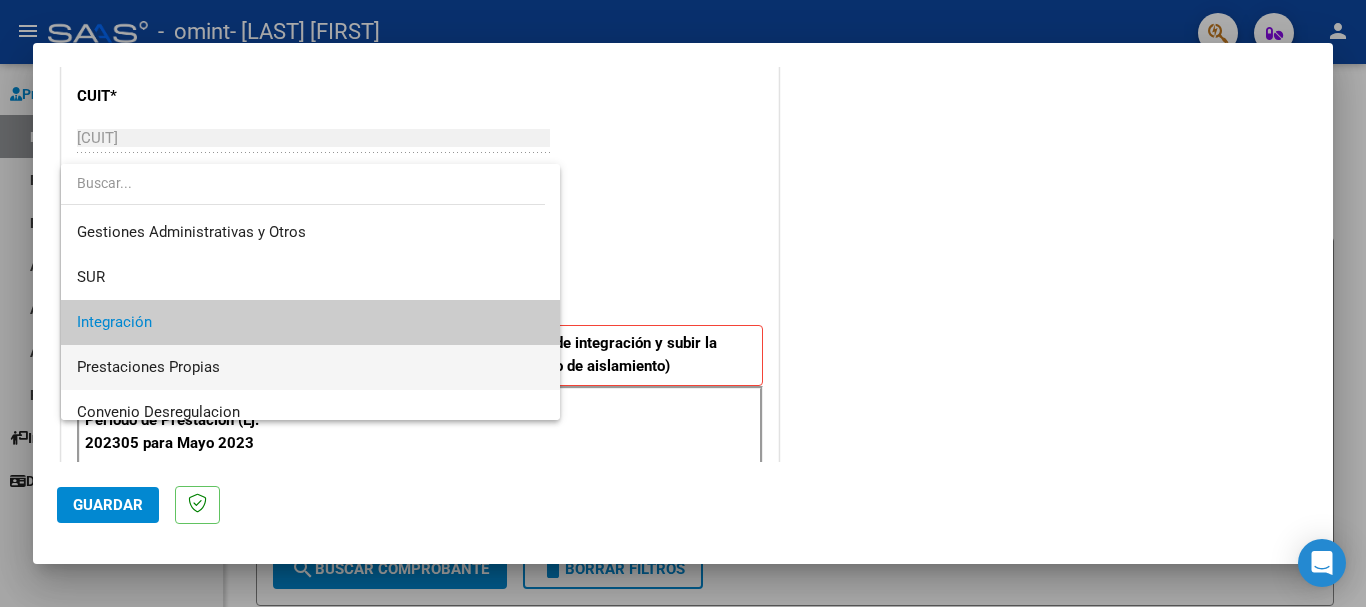 scroll, scrollTop: 0, scrollLeft: 0, axis: both 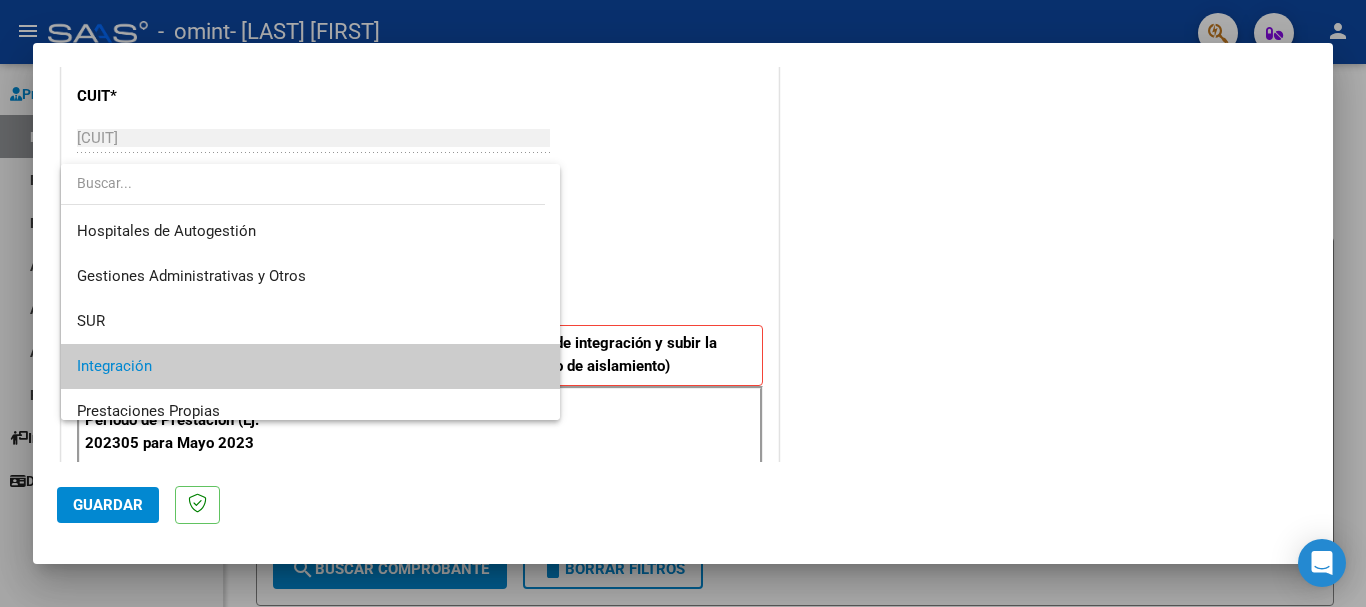 click at bounding box center [683, 303] 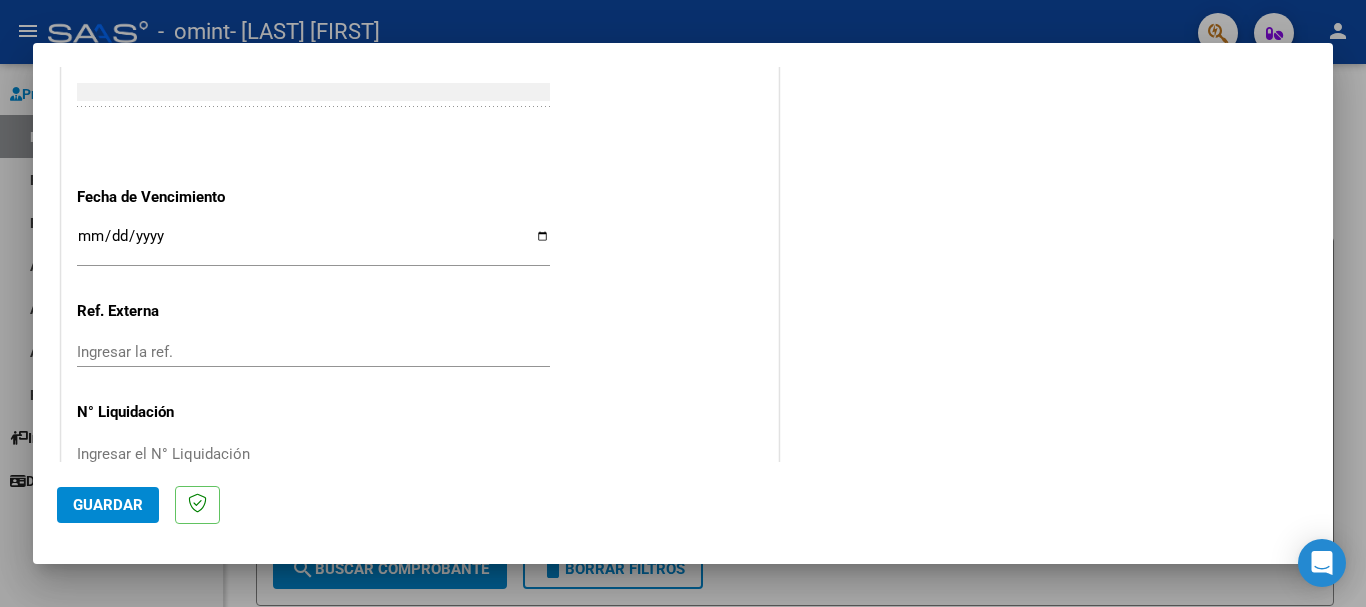 scroll, scrollTop: 1327, scrollLeft: 0, axis: vertical 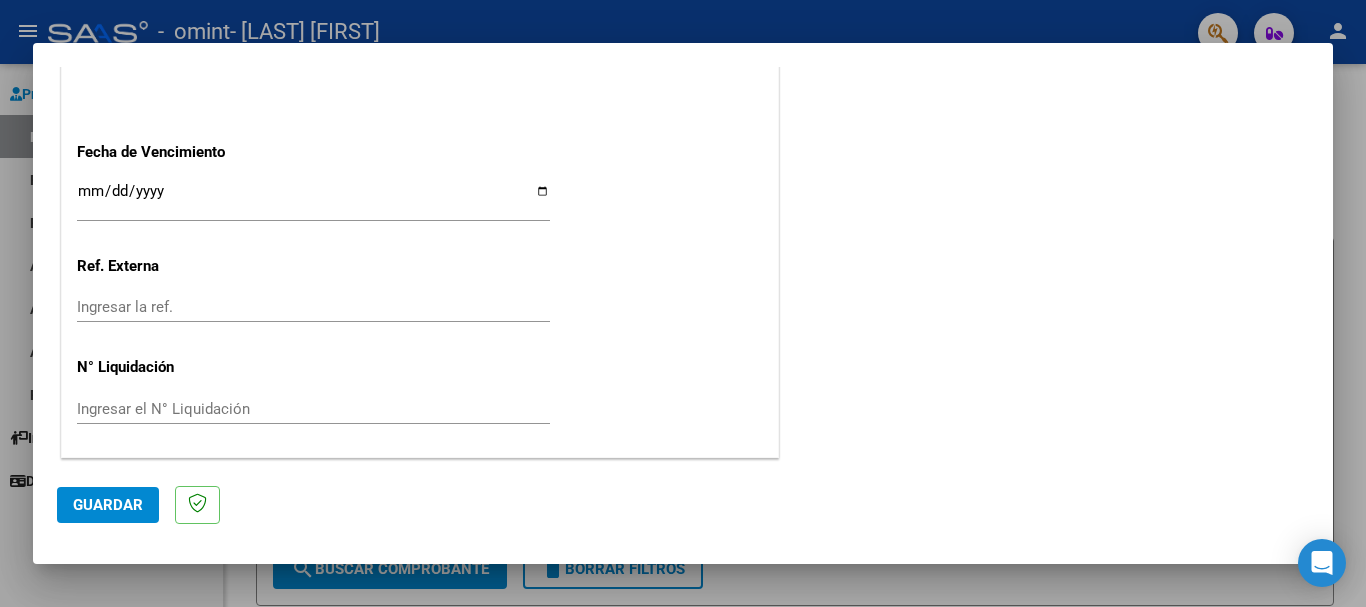 click on "Guardar" 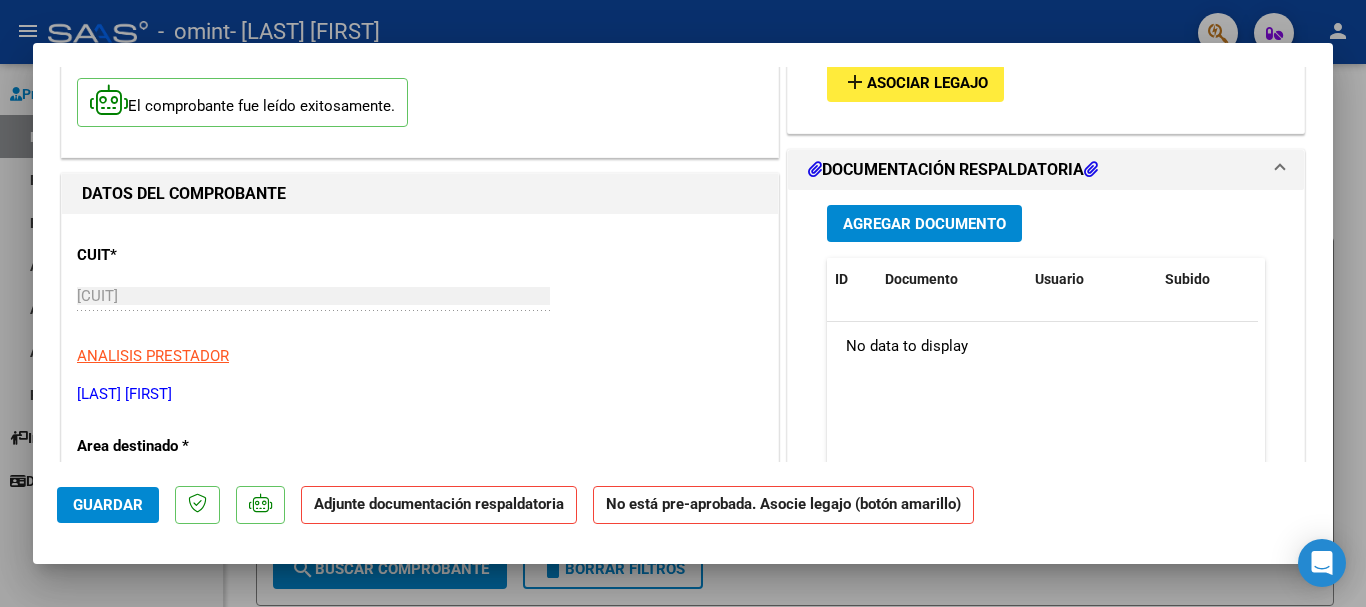 scroll, scrollTop: 0, scrollLeft: 0, axis: both 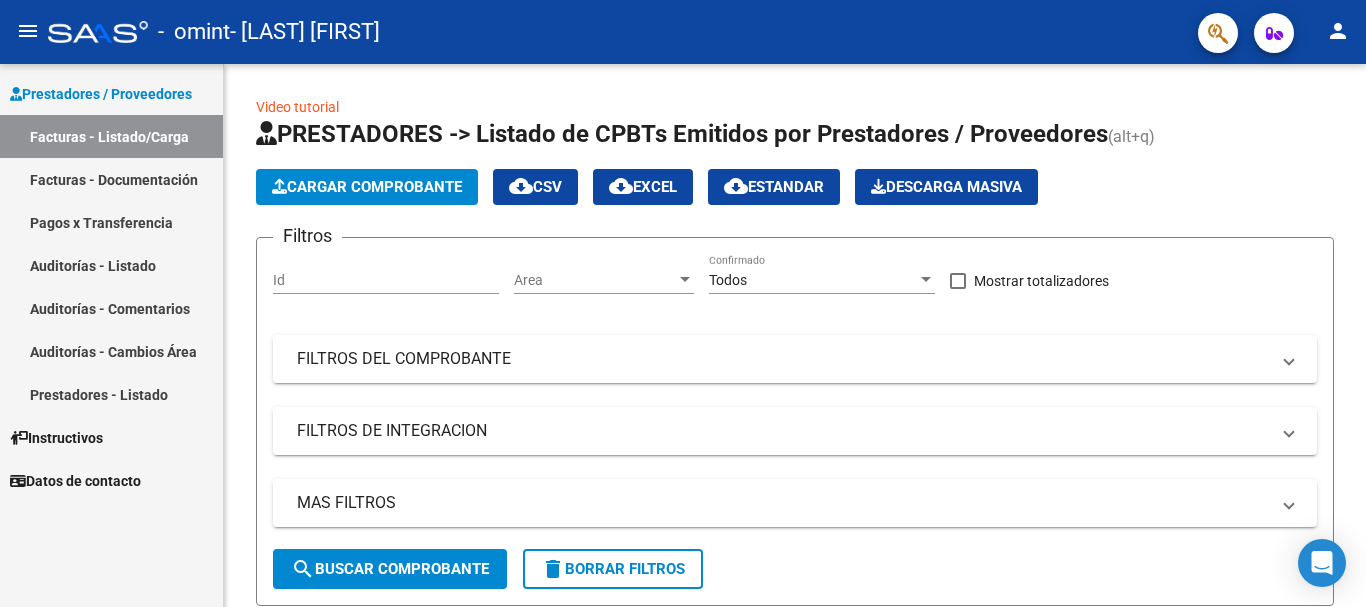 click on "Facturas - Documentación" at bounding box center (111, 179) 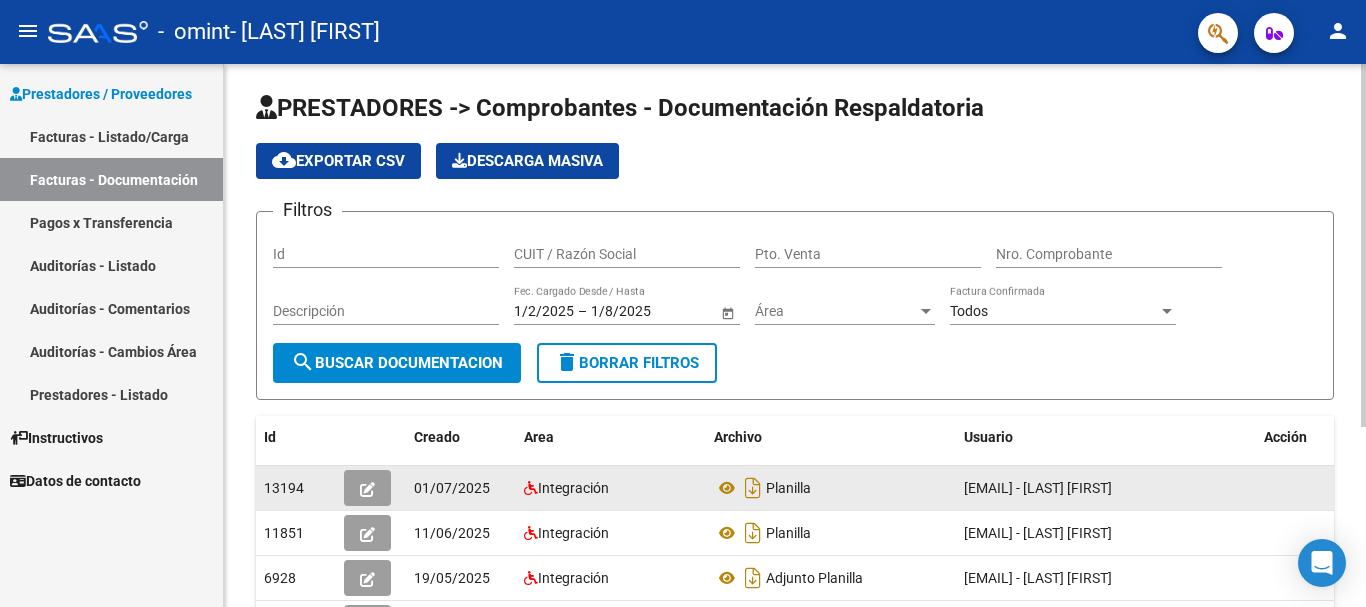 scroll, scrollTop: 0, scrollLeft: 0, axis: both 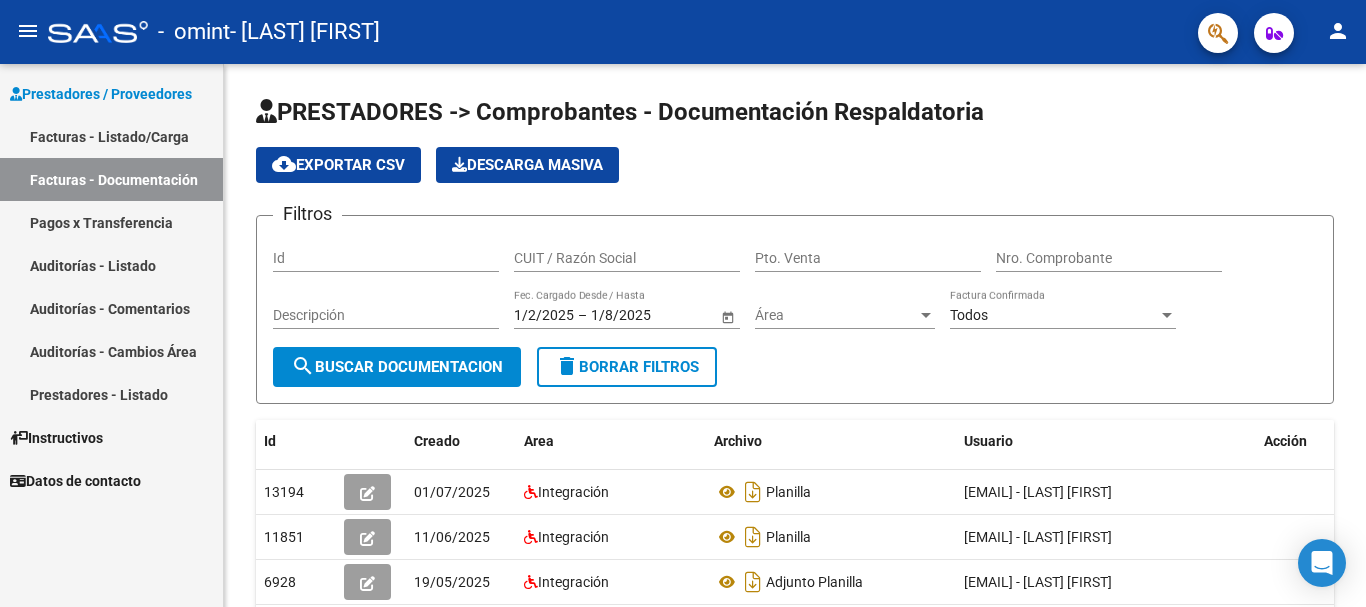 click on "Facturas - Listado/Carga" at bounding box center [111, 136] 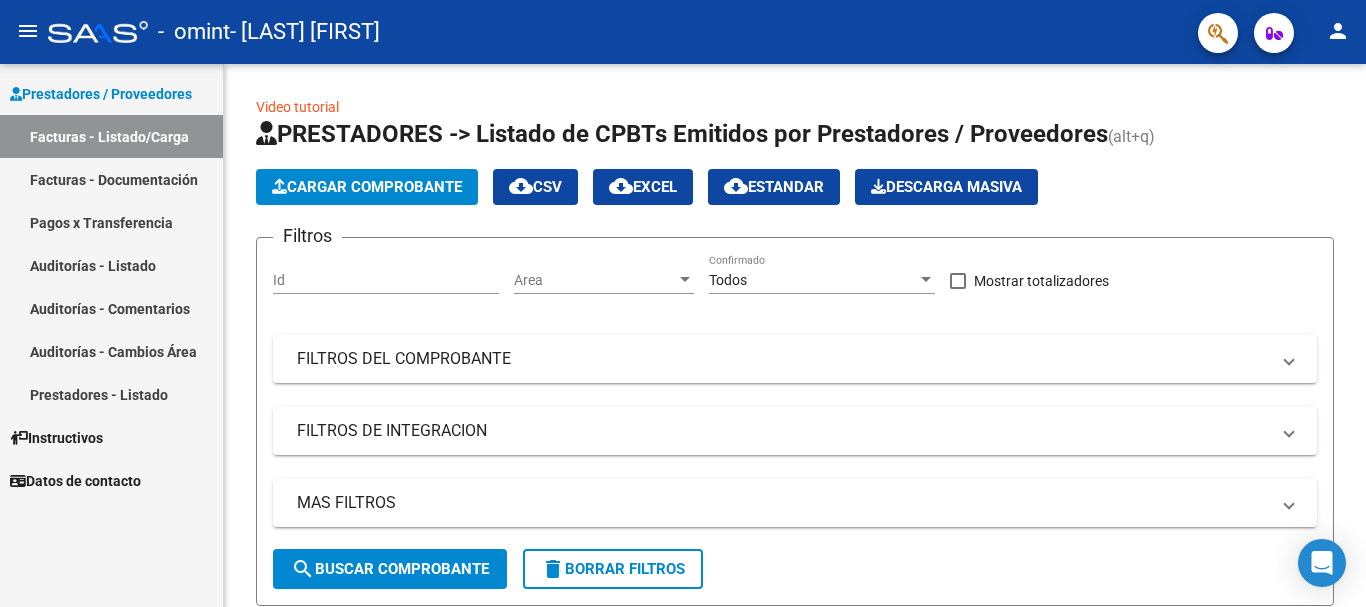 click on "Facturas - Documentación" at bounding box center [111, 179] 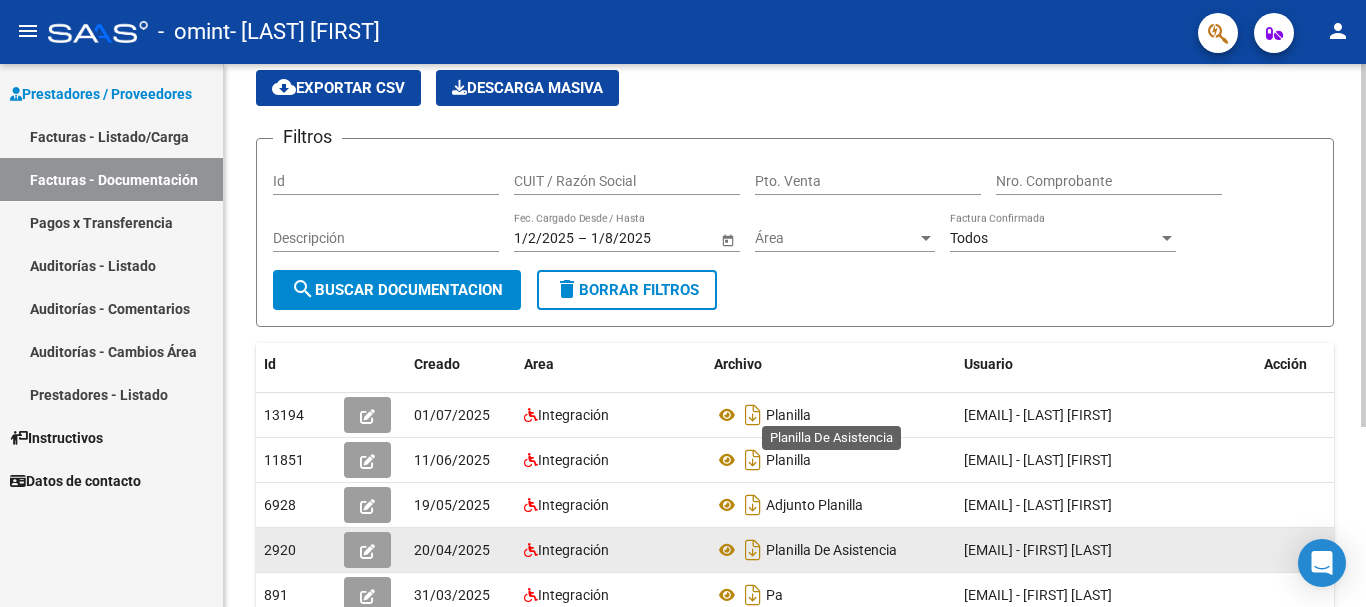 scroll, scrollTop: 0, scrollLeft: 0, axis: both 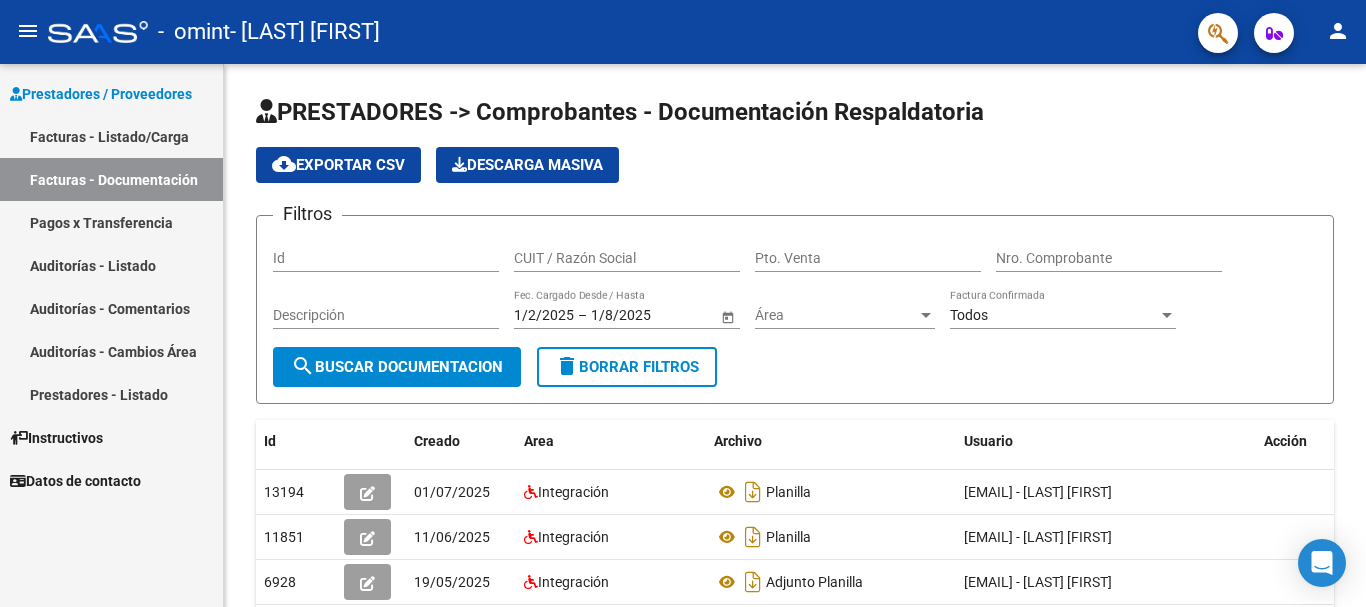 click on "Facturas - Listado/Carga" at bounding box center (111, 136) 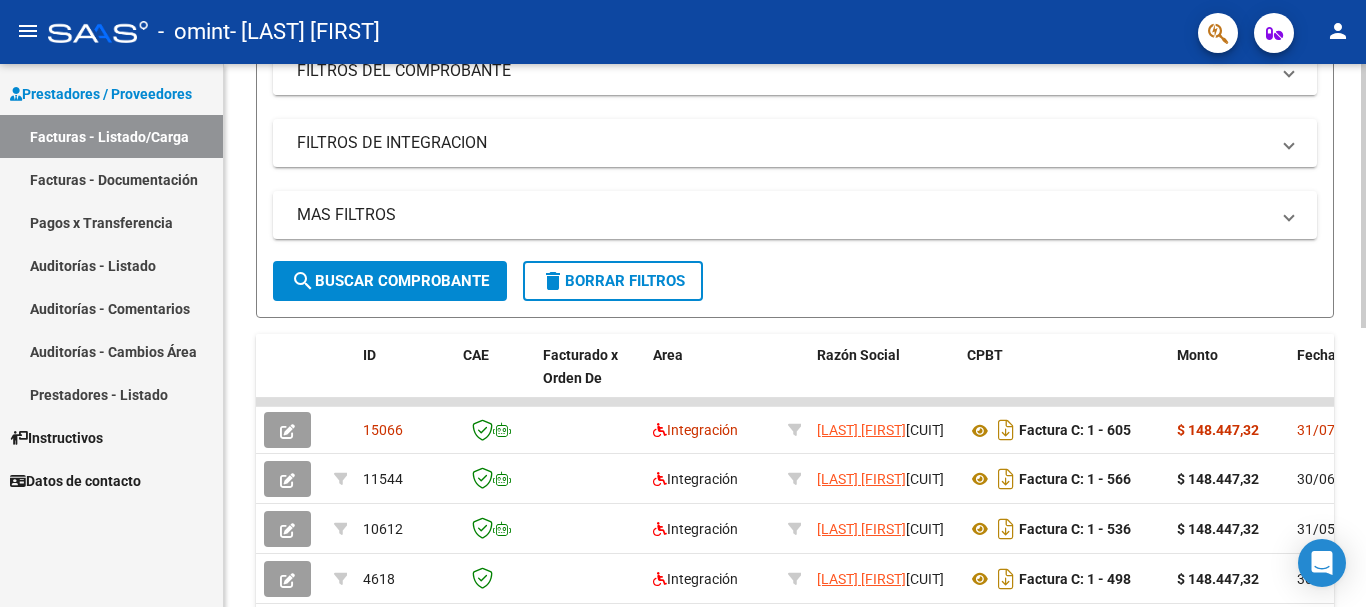scroll, scrollTop: 300, scrollLeft: 0, axis: vertical 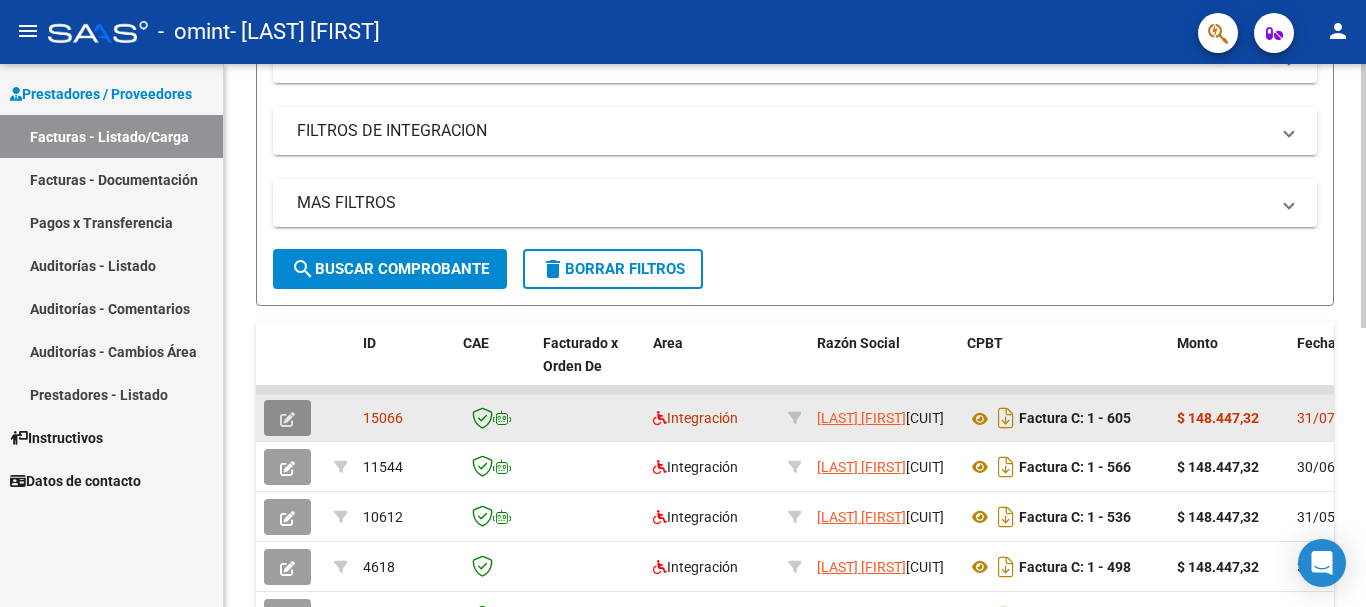 click 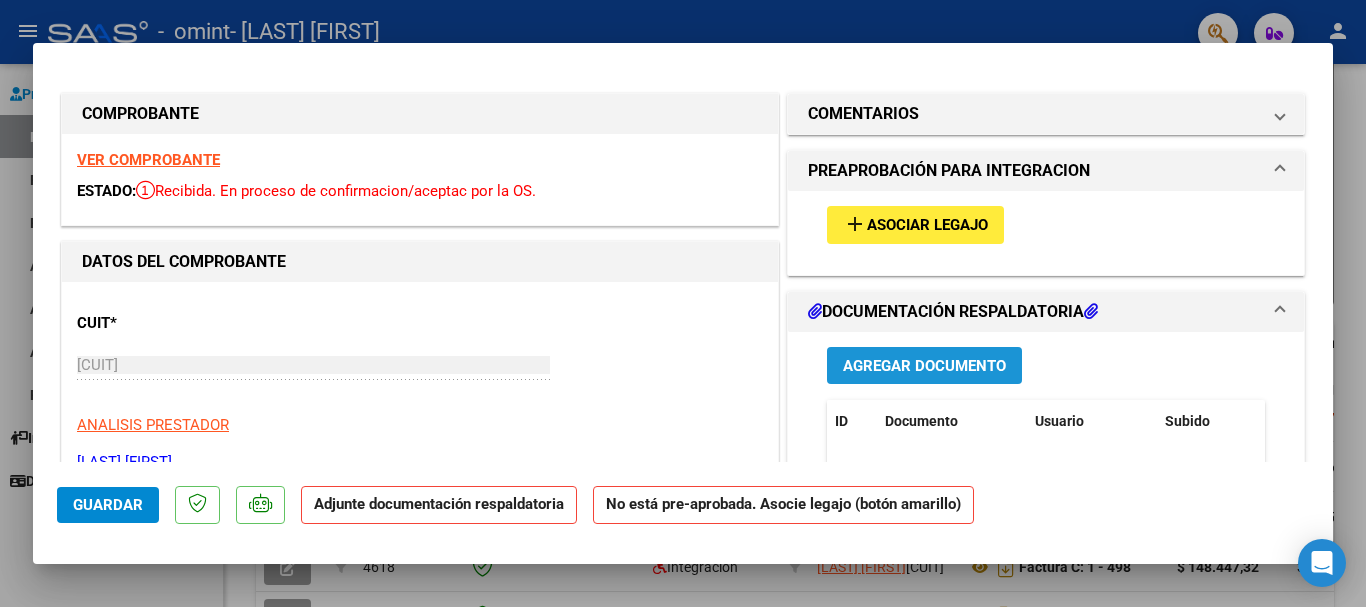 click on "Agregar Documento" at bounding box center [924, 366] 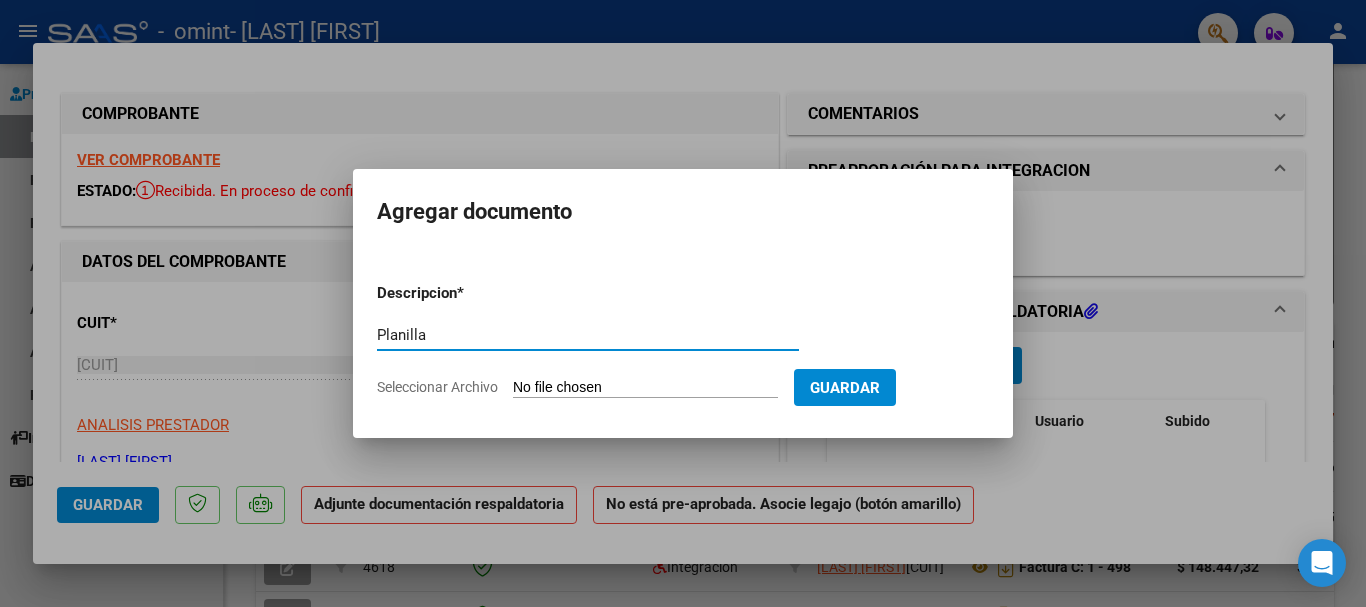 type on "Planilla" 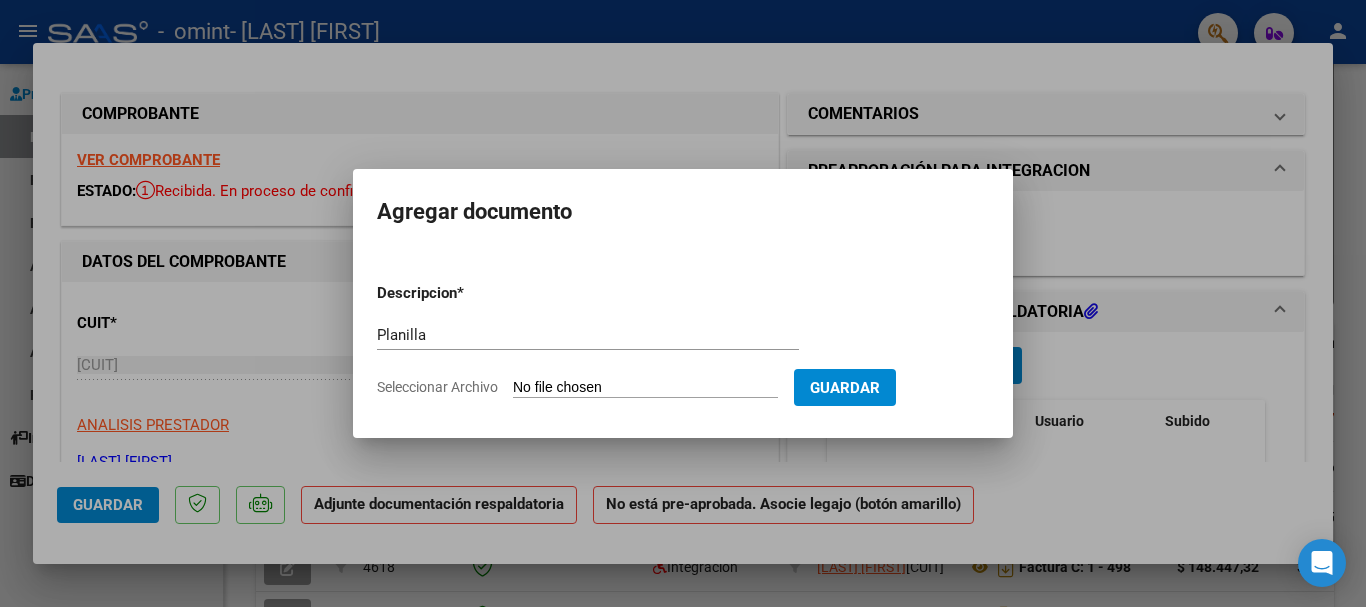 click on "Seleccionar Archivo" at bounding box center [645, 388] 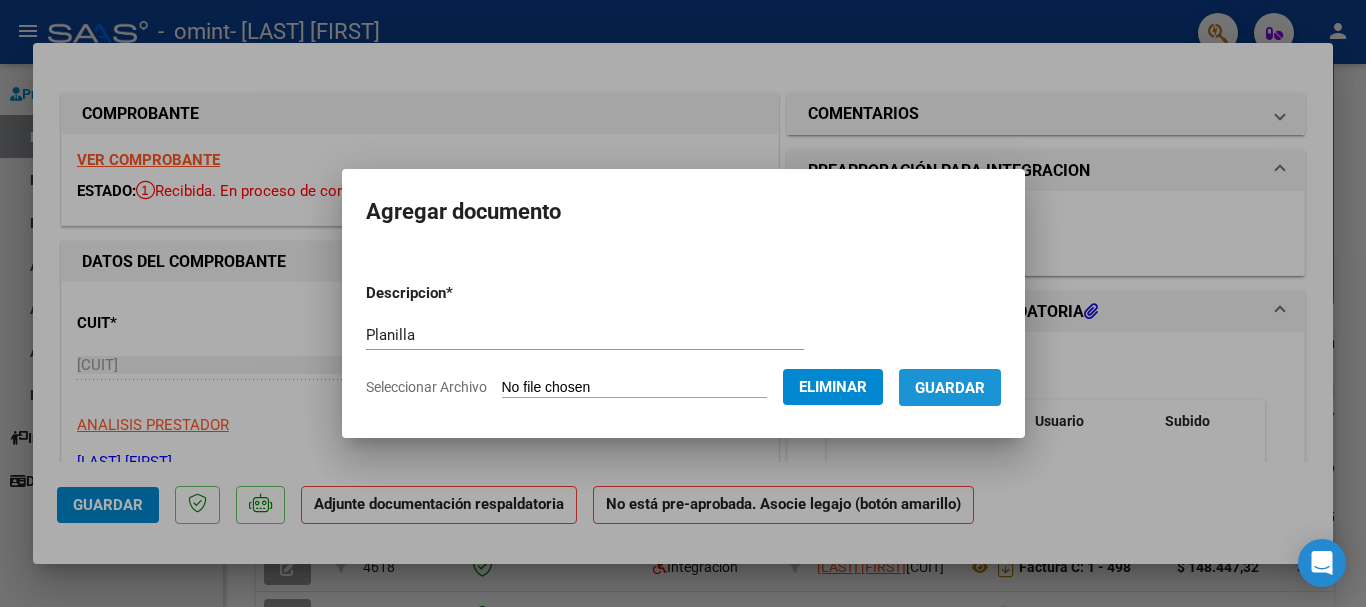 click on "Guardar" at bounding box center [950, 388] 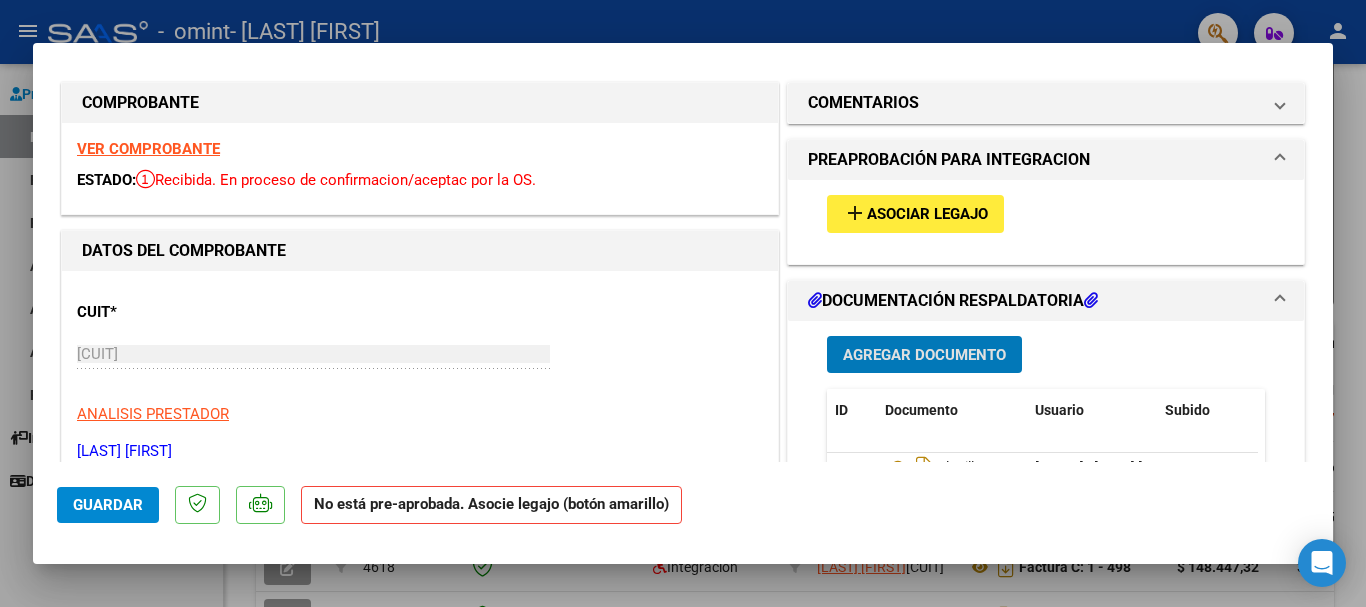 scroll, scrollTop: 0, scrollLeft: 0, axis: both 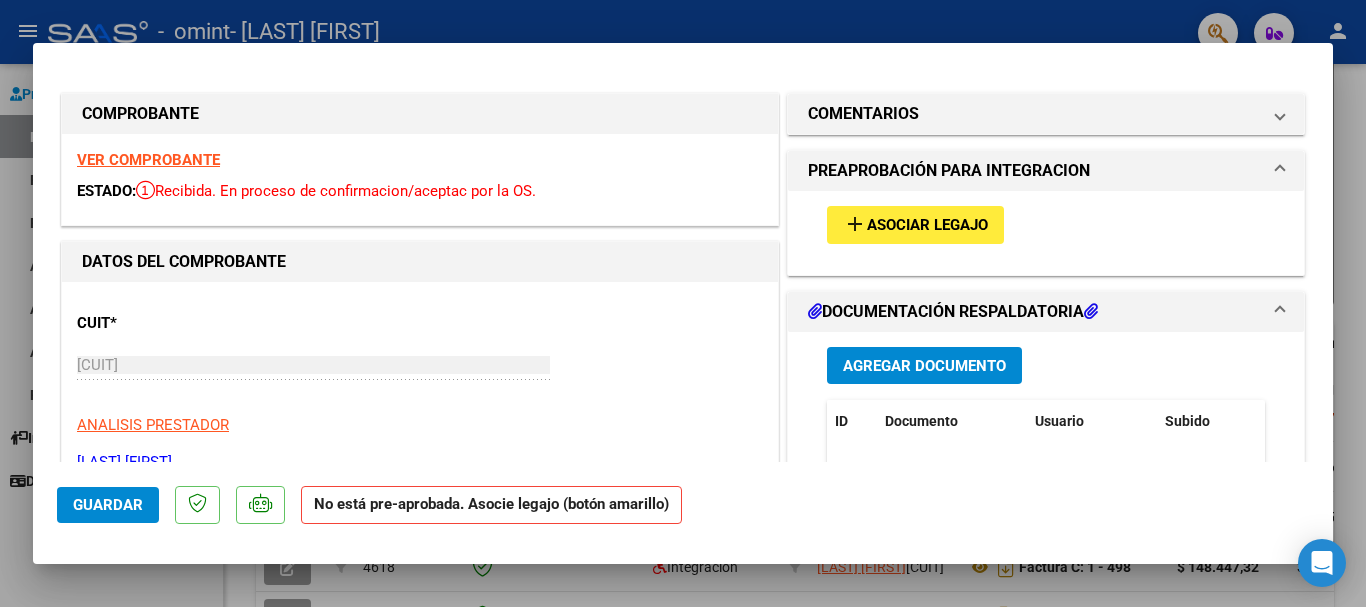 click on "ESTADO:   Recibida. En proceso de confirmacion/aceptac por la OS.  DATOS DEL COMPROBANTE CUIT  *   [CUIT] Ingresar CUIT  ANALISIS PRESTADOR  [LAST] [FIRST]  ARCA Padron  Area destinado * Integracion Seleccionar Area Periodo de Prestacion (Ej: 202305 para Mayo 2023    202507 Ingrese el Periodo de Prestacion como indica el ejemplo   Comprobante Tipo * Factura C Seleccionar Tipo Punto de Venta  *   1 Ingresar el Nro.  Numero  *   605 Ingresar el Nro.  Monto  *   $ 148.447,32 Ingresar el monto  Fecha del Cpbt.  *   [DATE] Ingresar la fecha  CAE / CAEA (no ingrese CAI)    [CAE] Ingresar el CAE o CAEA (no ingrese CAI)  Fecha de Vencimiento    Ingresar la fecha  Ref. Externa    Ingresar la ref.  N° Liquidacion    Ingresar el N° Liquidacion  COMENTARIOS Comentarios del Prestador / Gerenciador:  PREAPROBACION PARA INTEGRACION add Asociar Legajo  DOCUMENTACION RESPALDATORIA  Agregar Documento ID Documento Usuario Subido Accion 18703  Planilla" at bounding box center [683, 899] 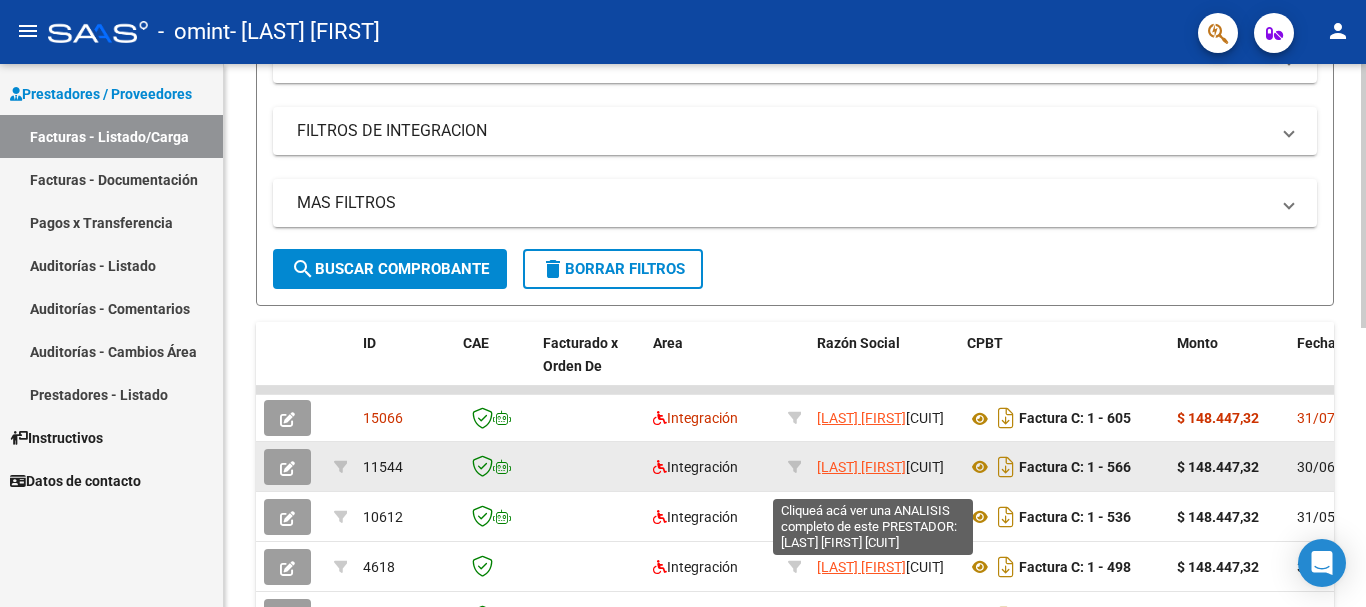 scroll, scrollTop: 26, scrollLeft: 0, axis: vertical 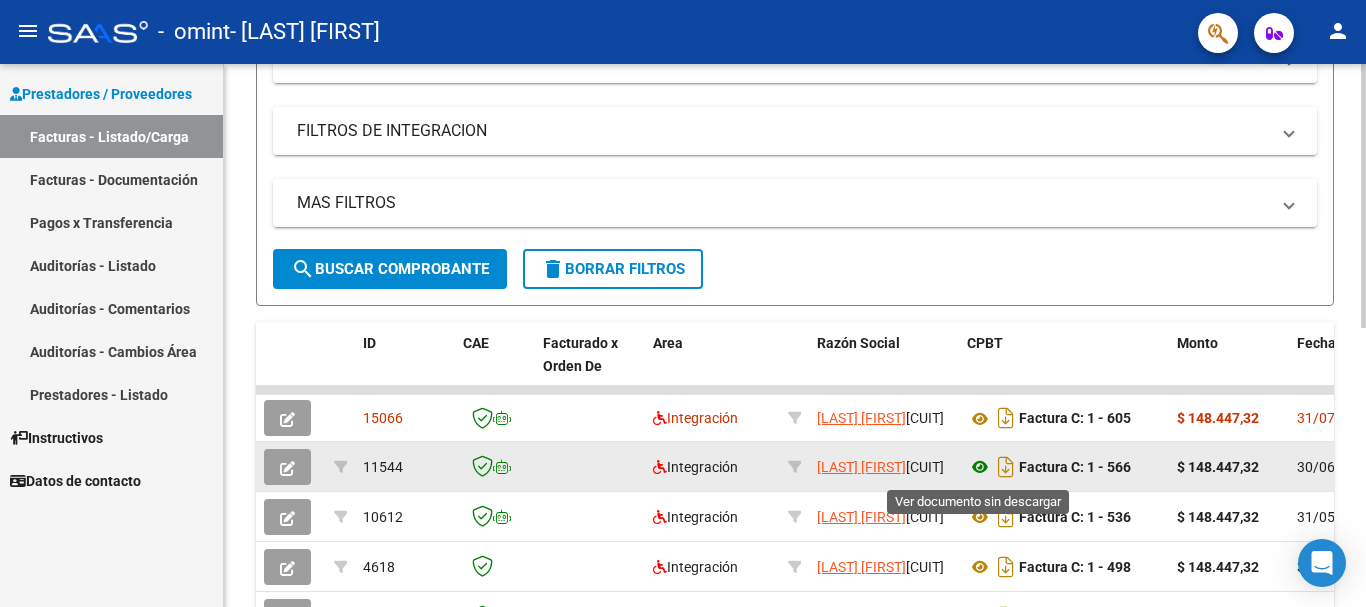 click 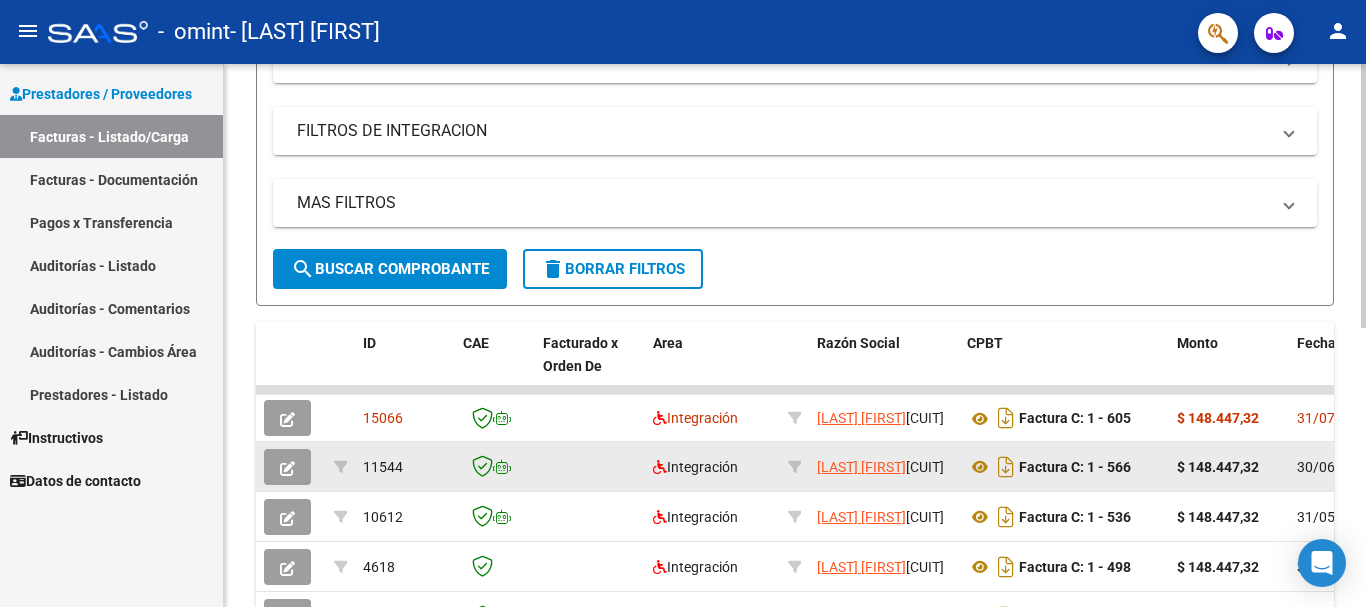 click on "[LAST] [FIRST]    [CUIT]" 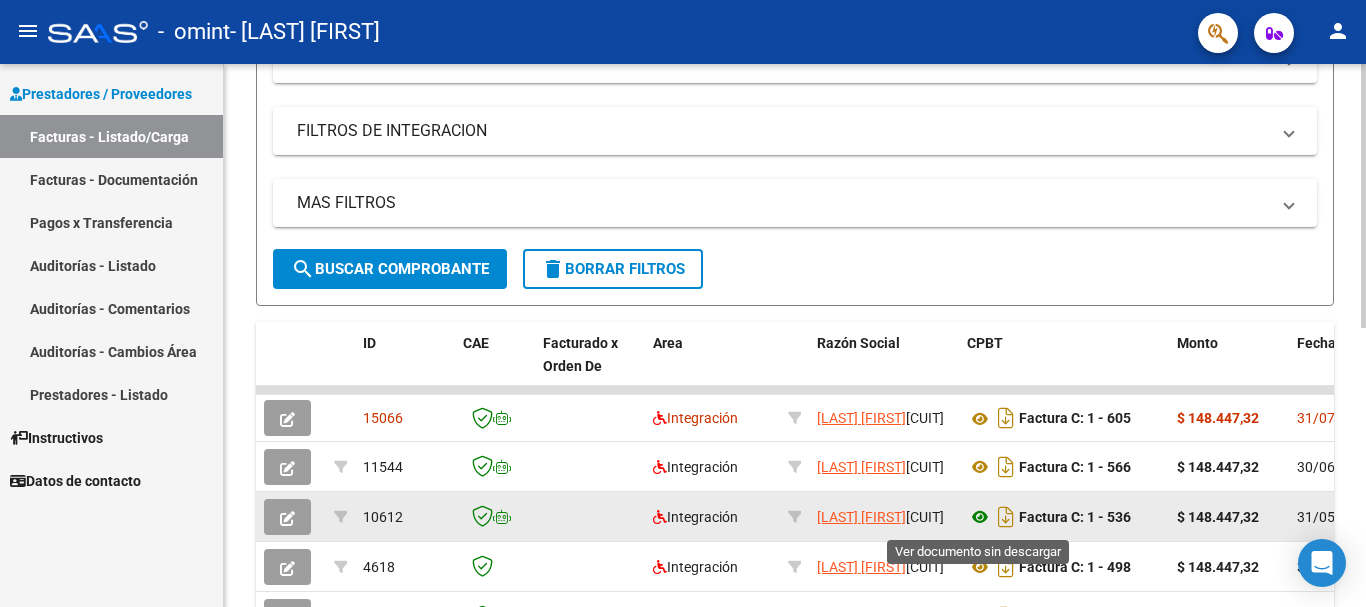 click 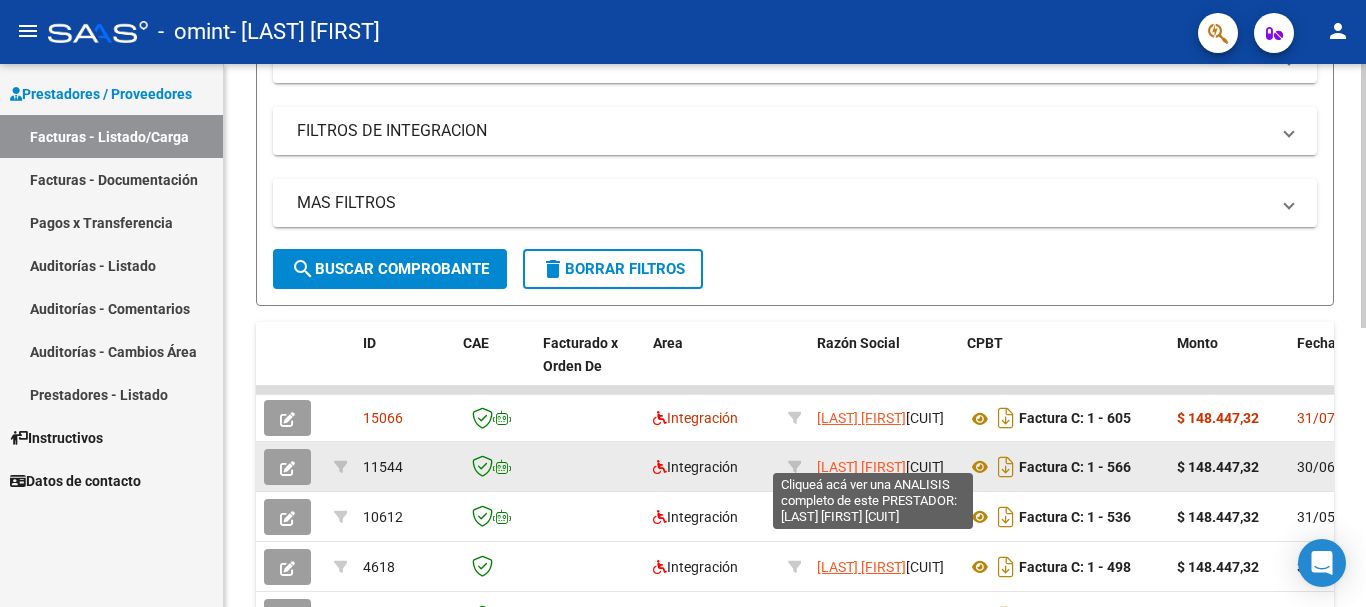 click on "[LAST] [FIRST]" 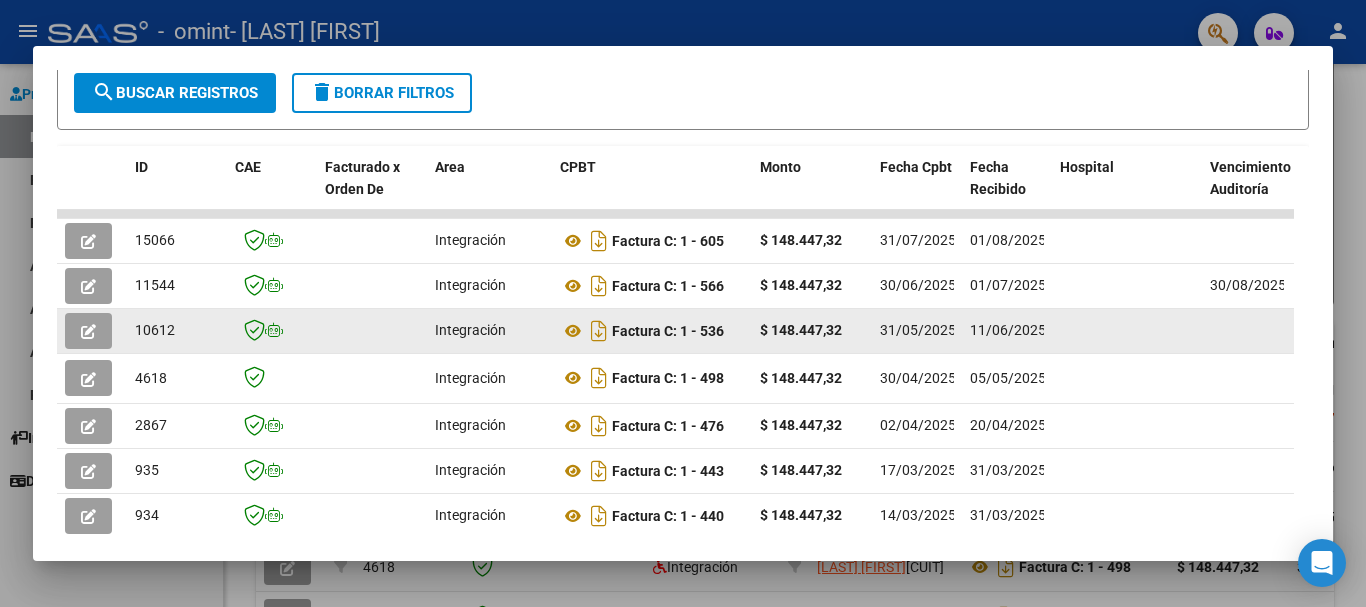 scroll, scrollTop: 0, scrollLeft: 0, axis: both 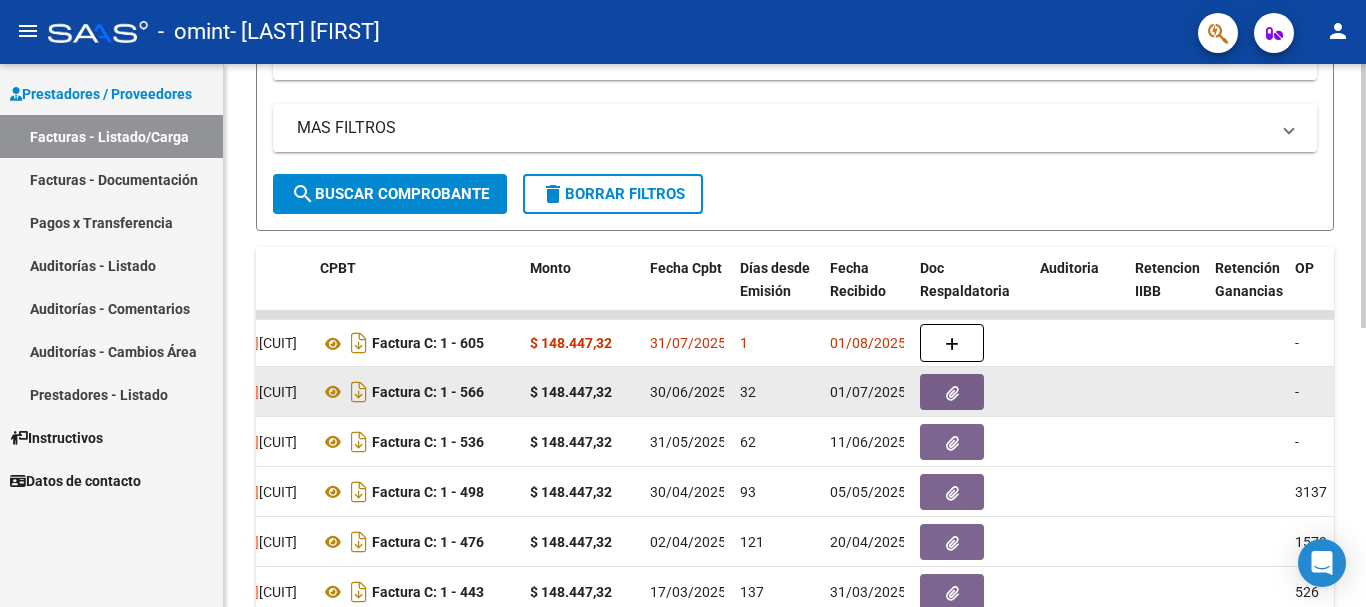 click 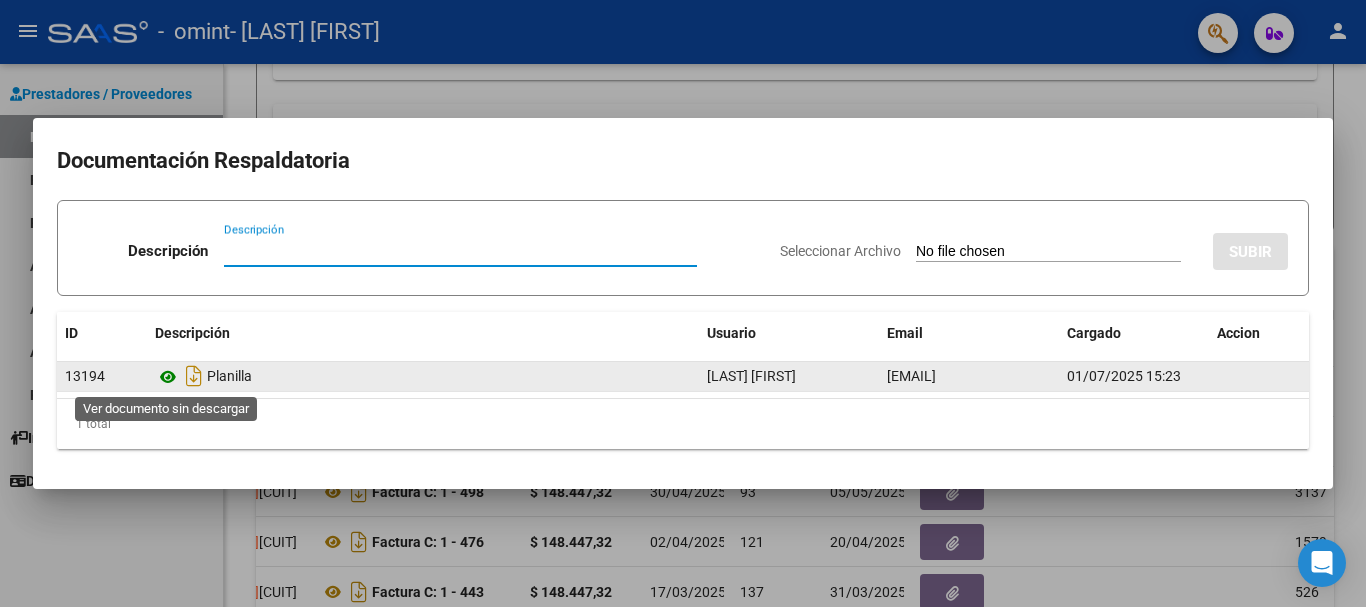 click 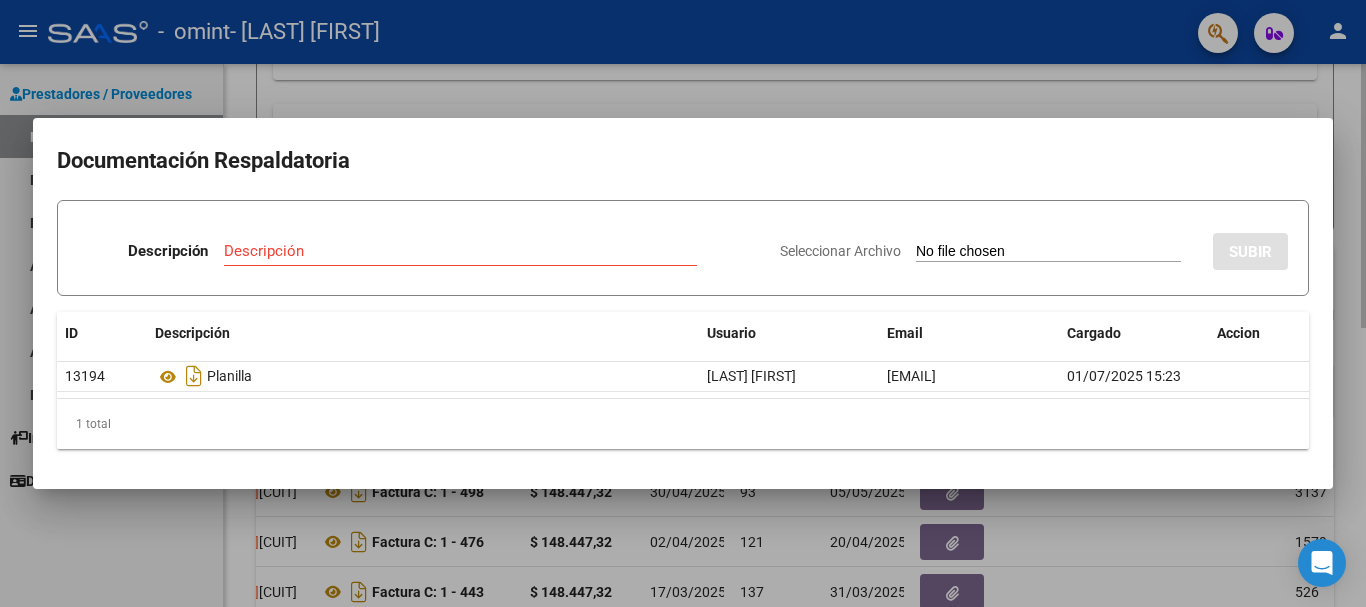 type 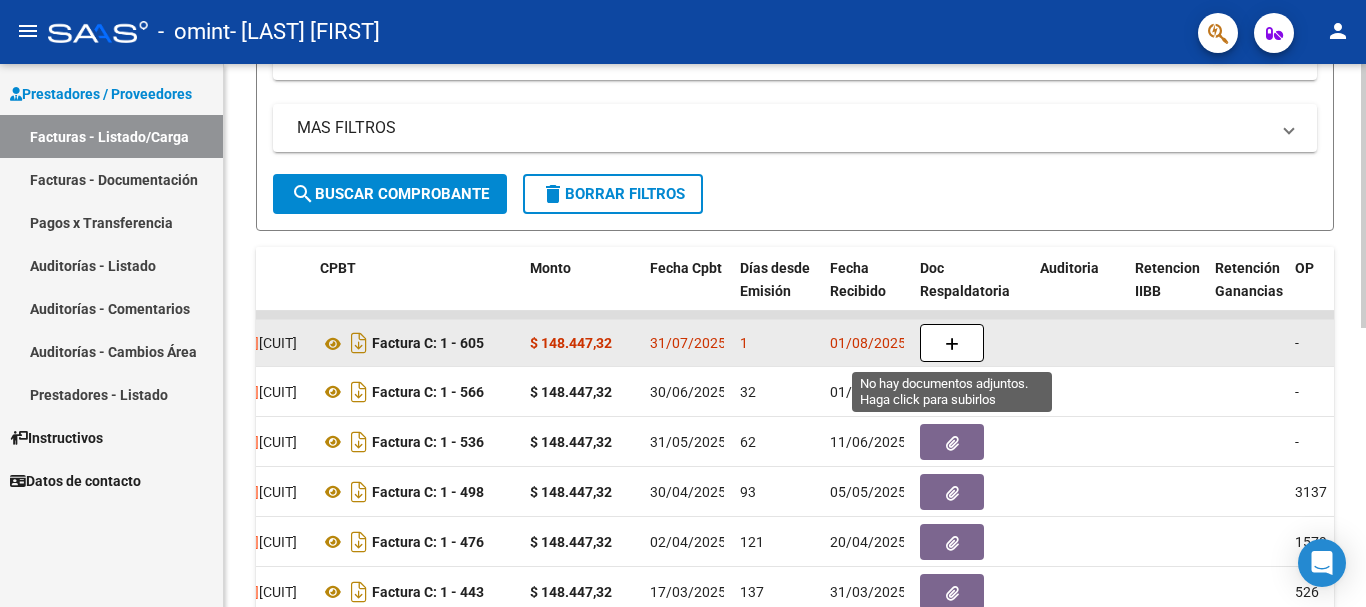 click 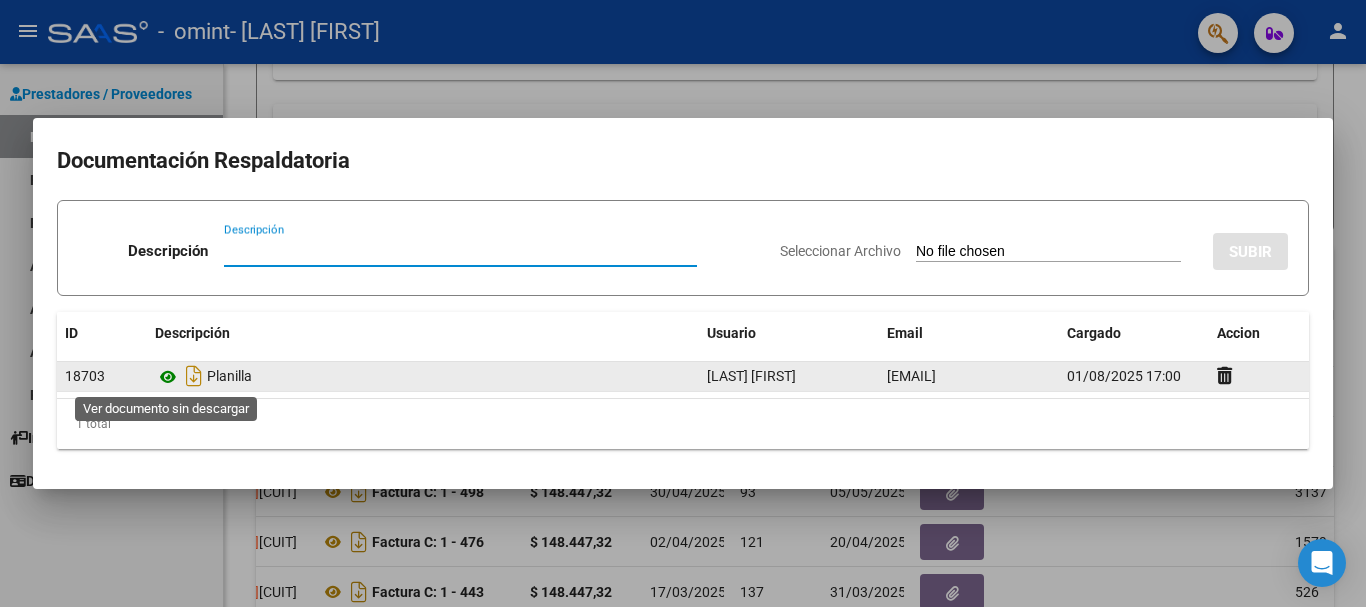 click 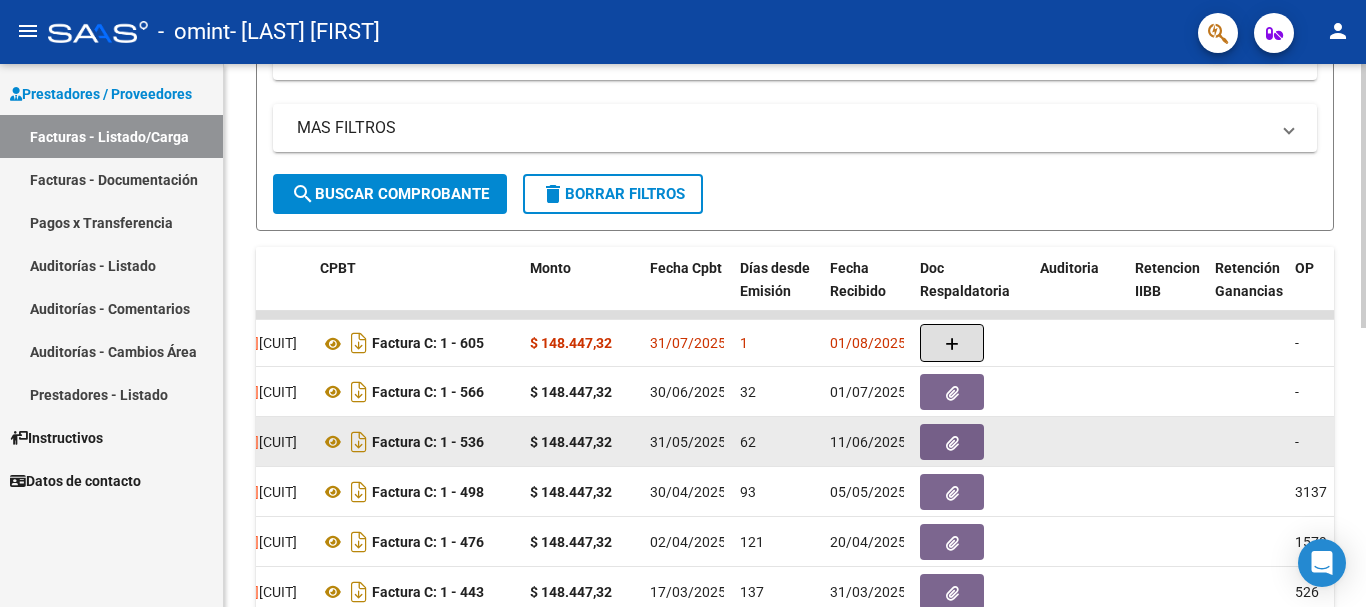 click 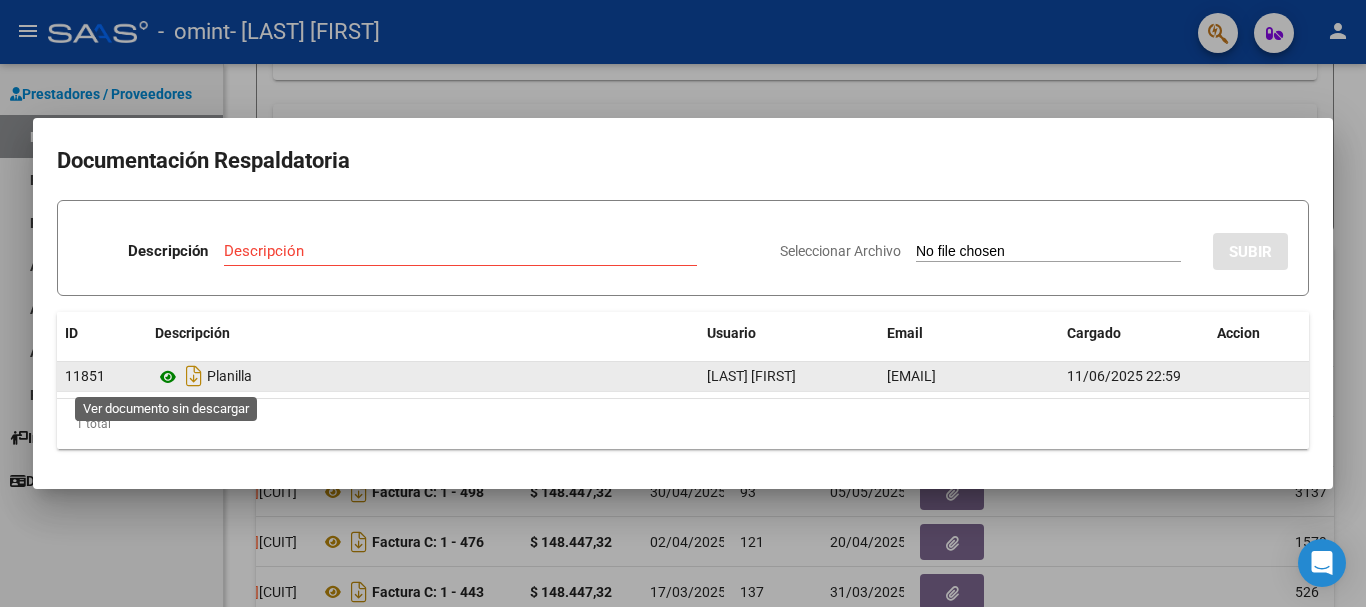 click 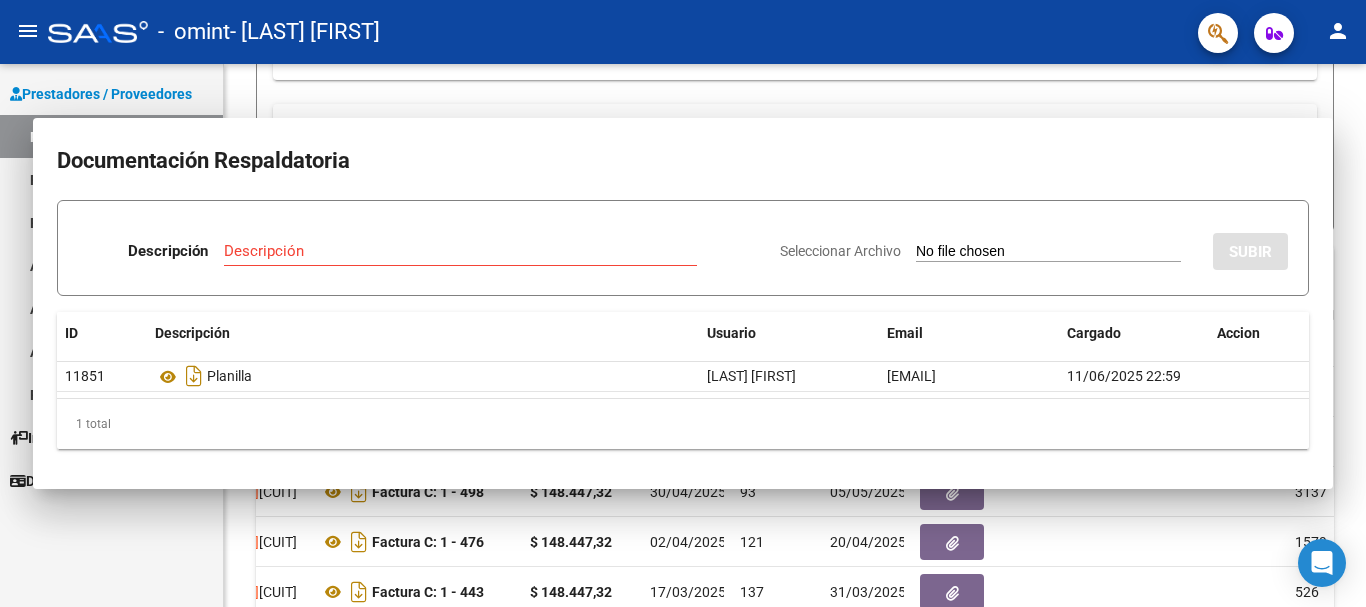 type 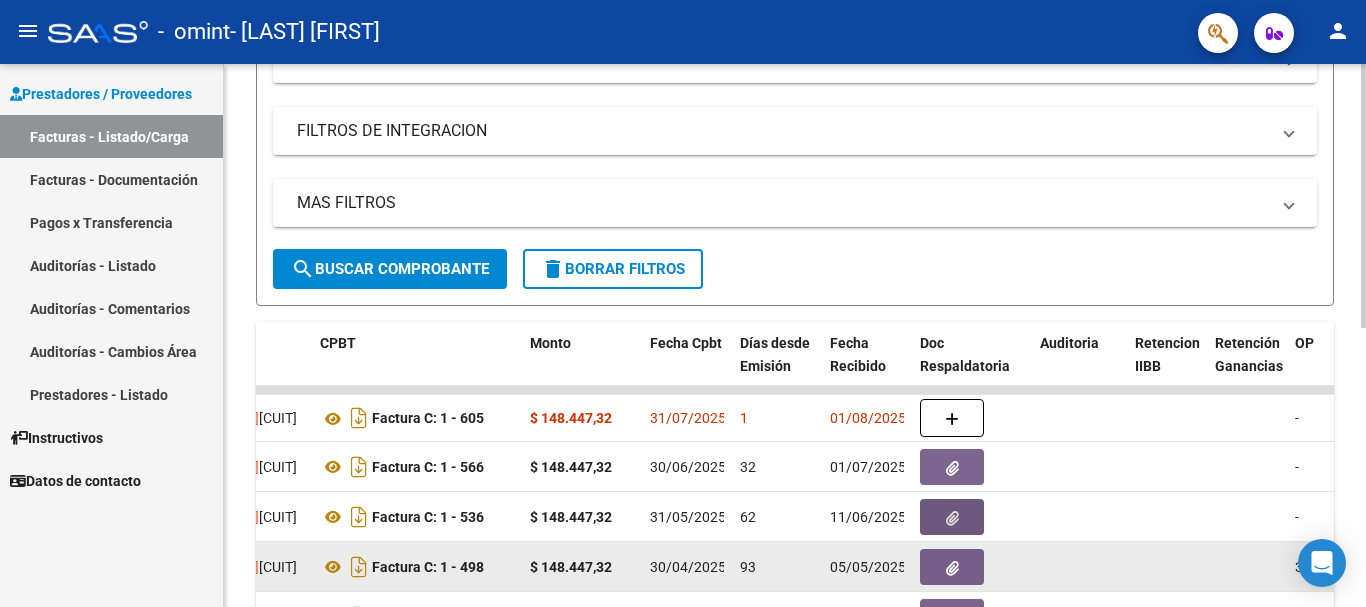 scroll, scrollTop: 575, scrollLeft: 0, axis: vertical 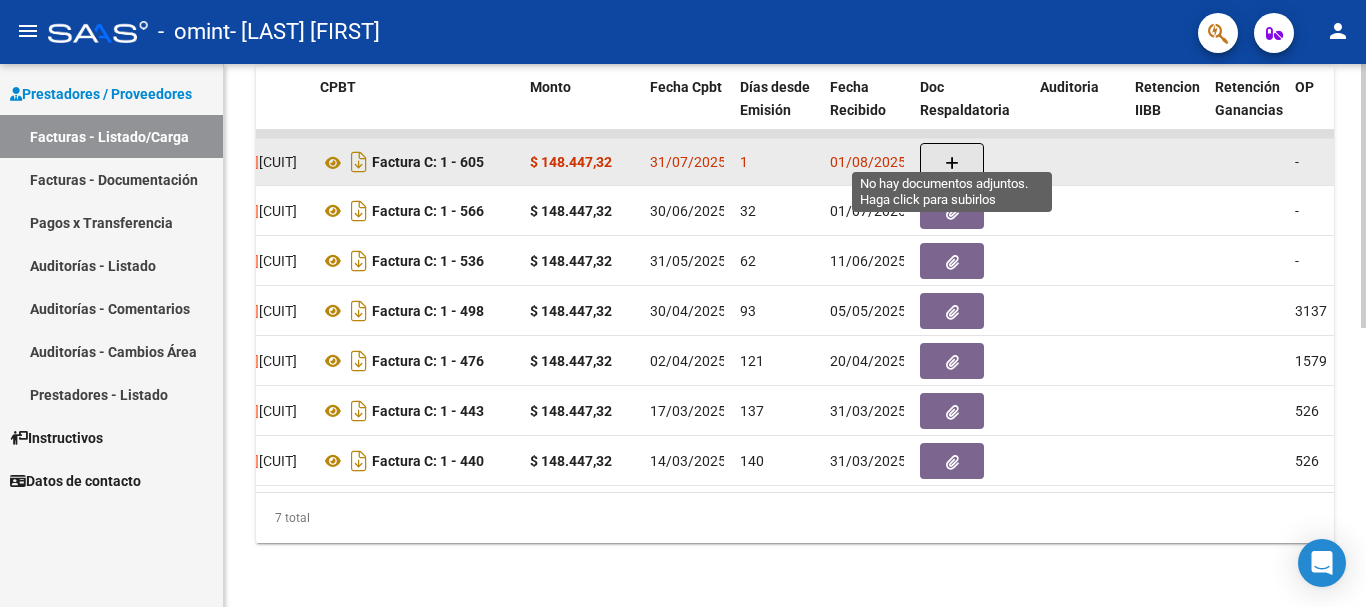 click 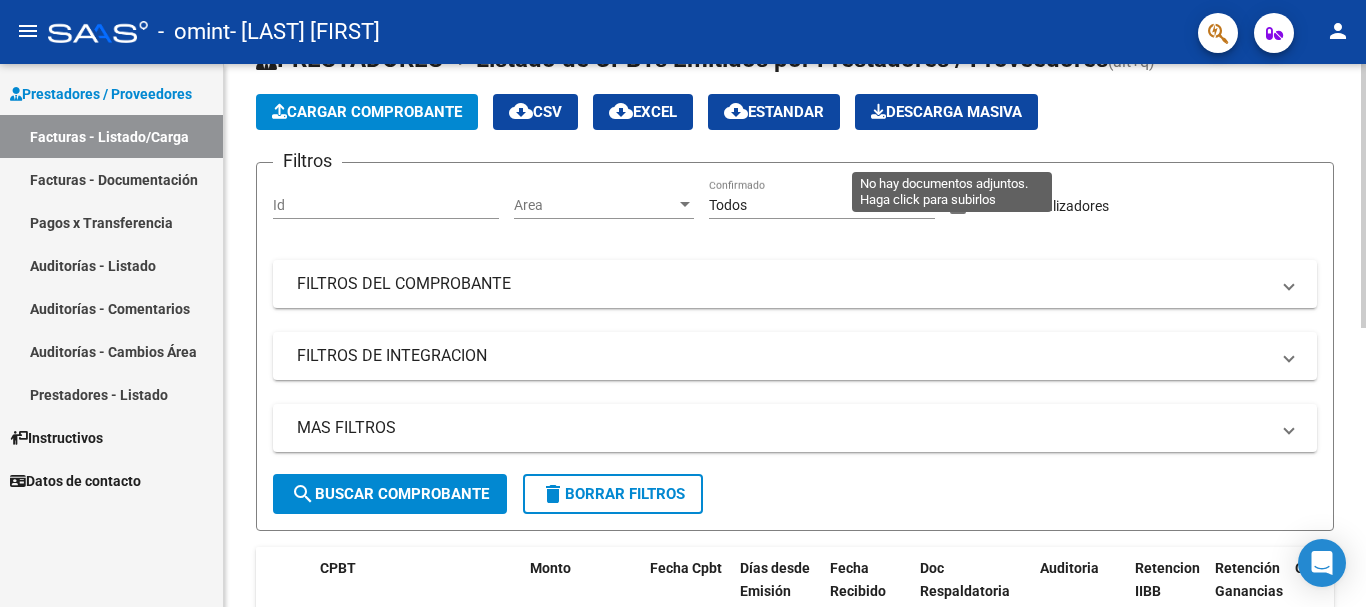 scroll, scrollTop: 0, scrollLeft: 0, axis: both 